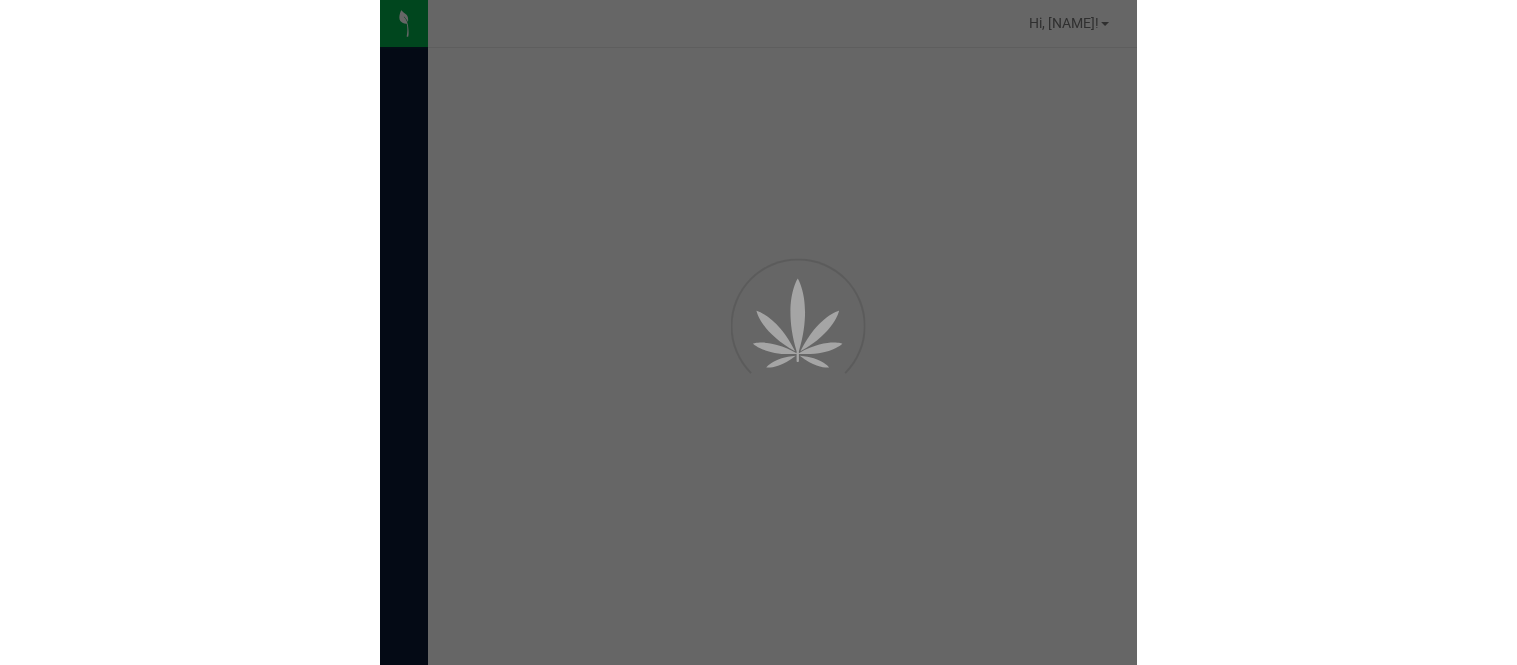 scroll, scrollTop: 0, scrollLeft: 0, axis: both 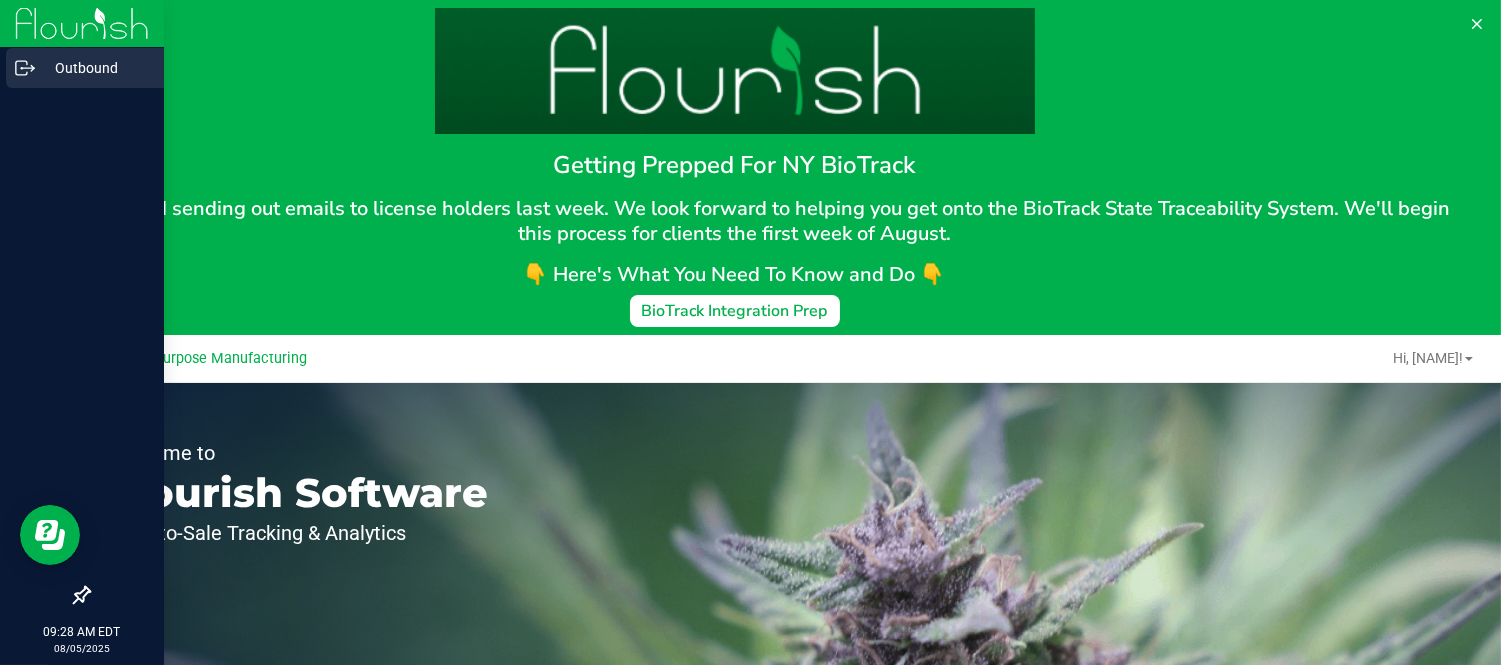 click on "Outbound" at bounding box center [95, 68] 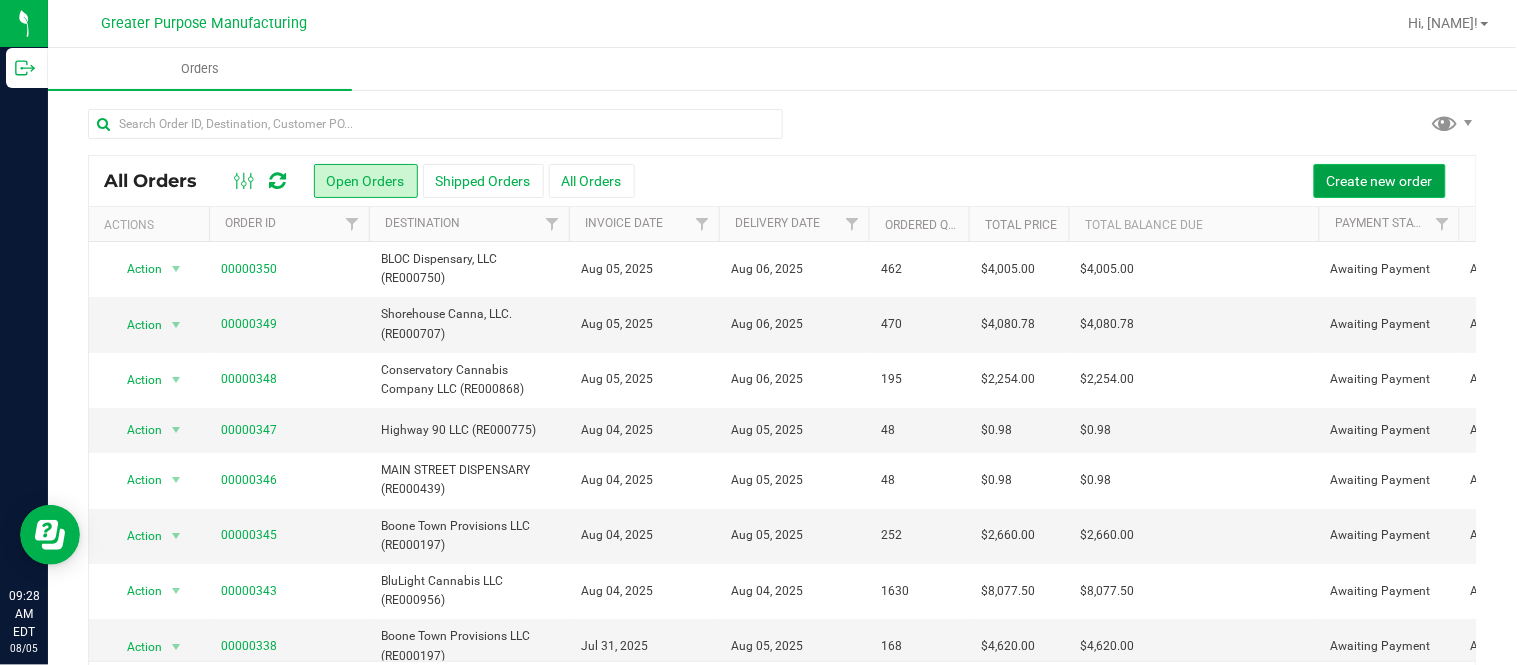 click on "Create new order" at bounding box center [1380, 181] 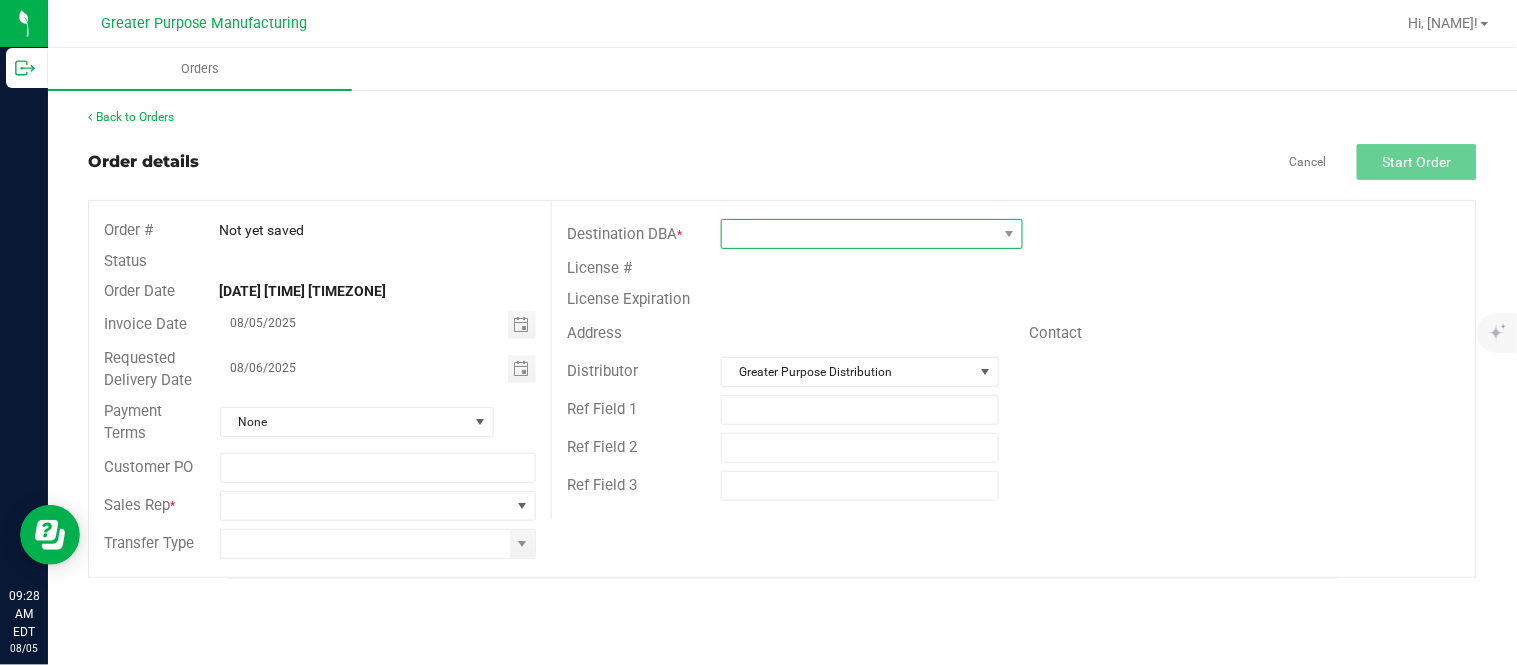 click at bounding box center [859, 234] 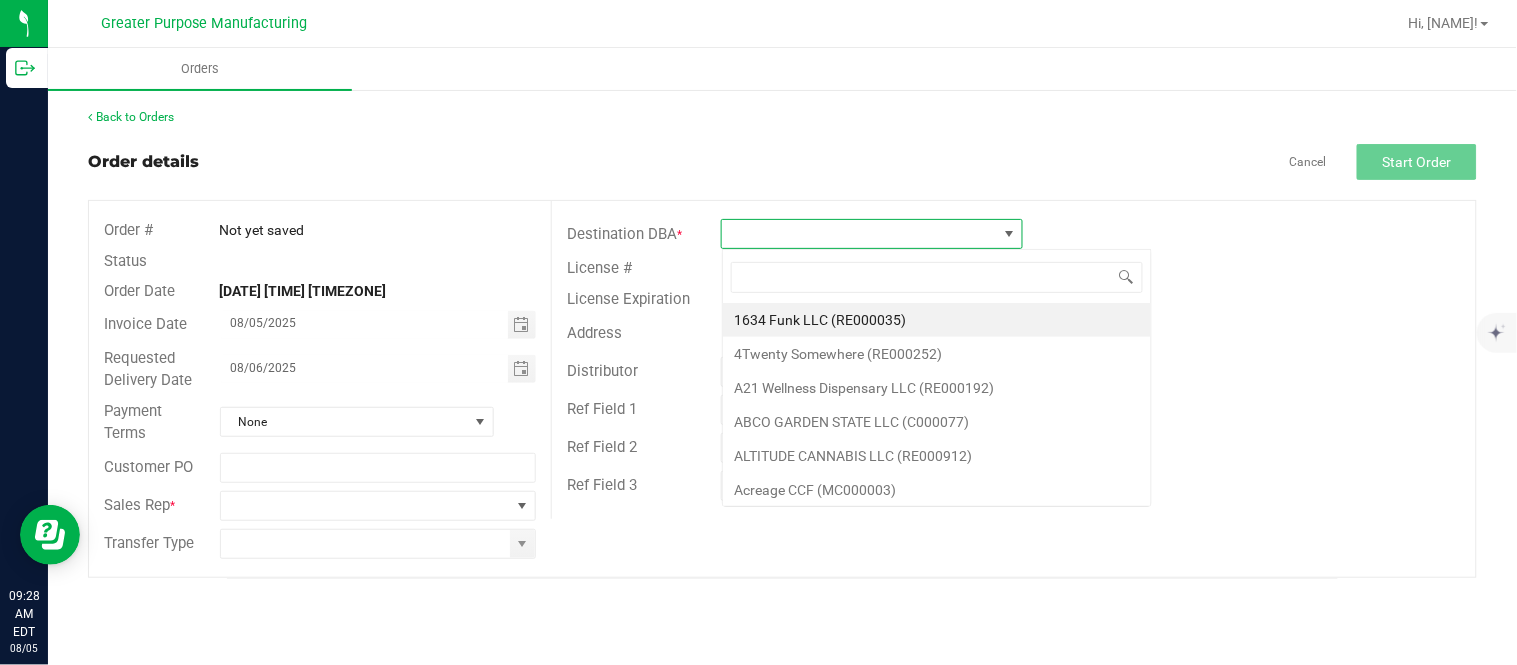 scroll, scrollTop: 99970, scrollLeft: 99697, axis: both 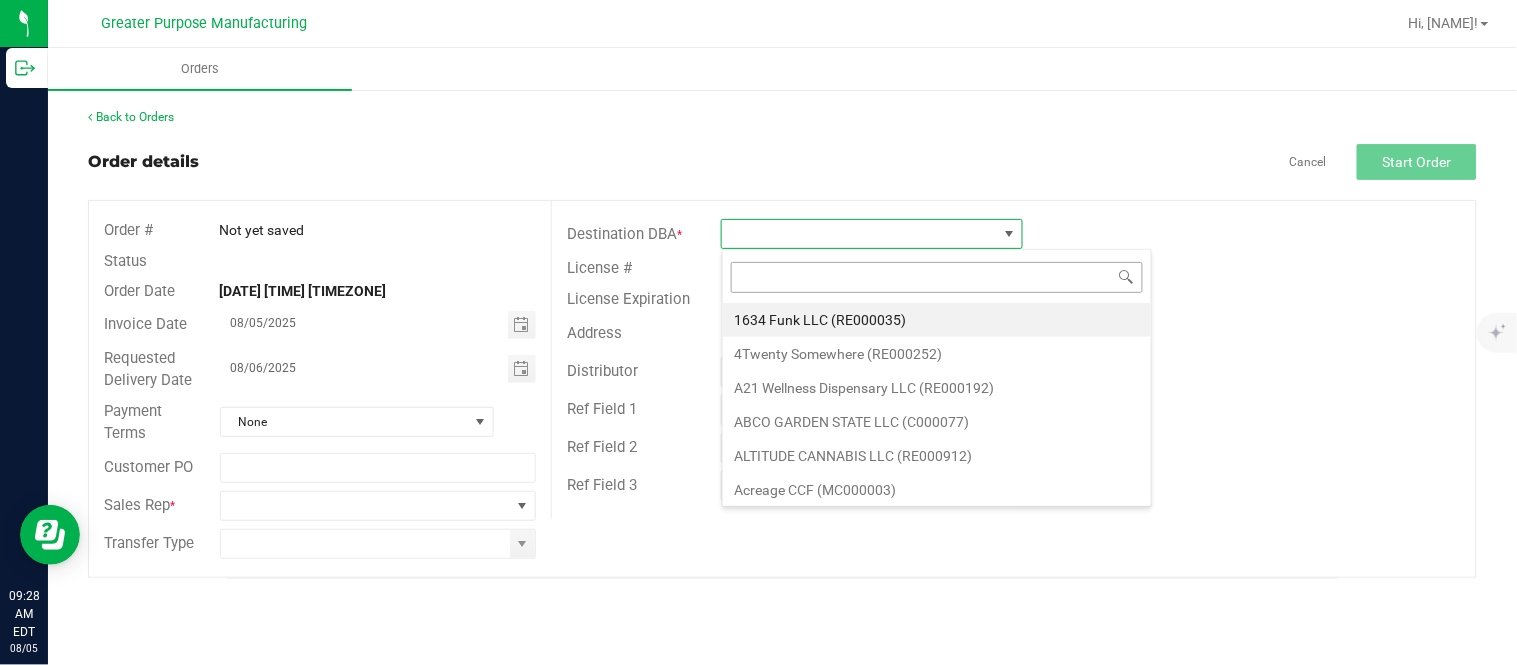 type on "RE000028" 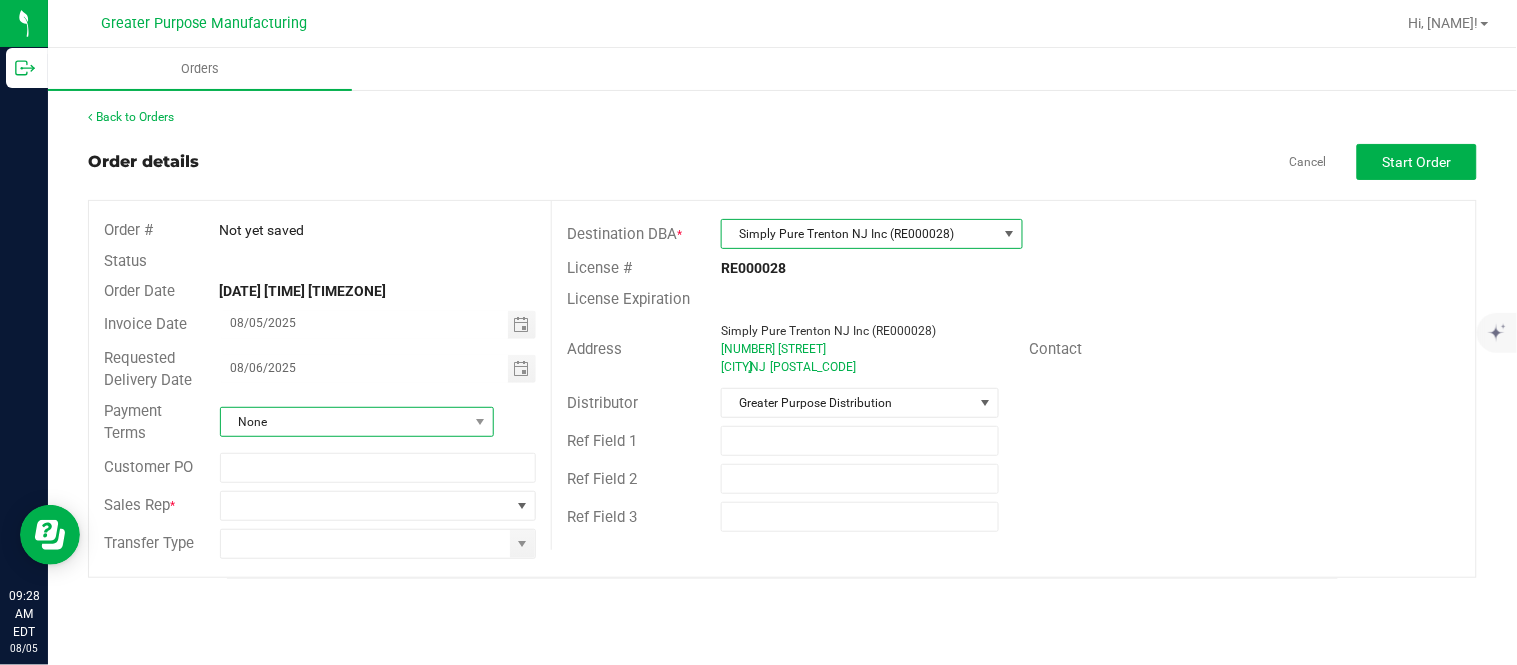 click at bounding box center [479, 422] 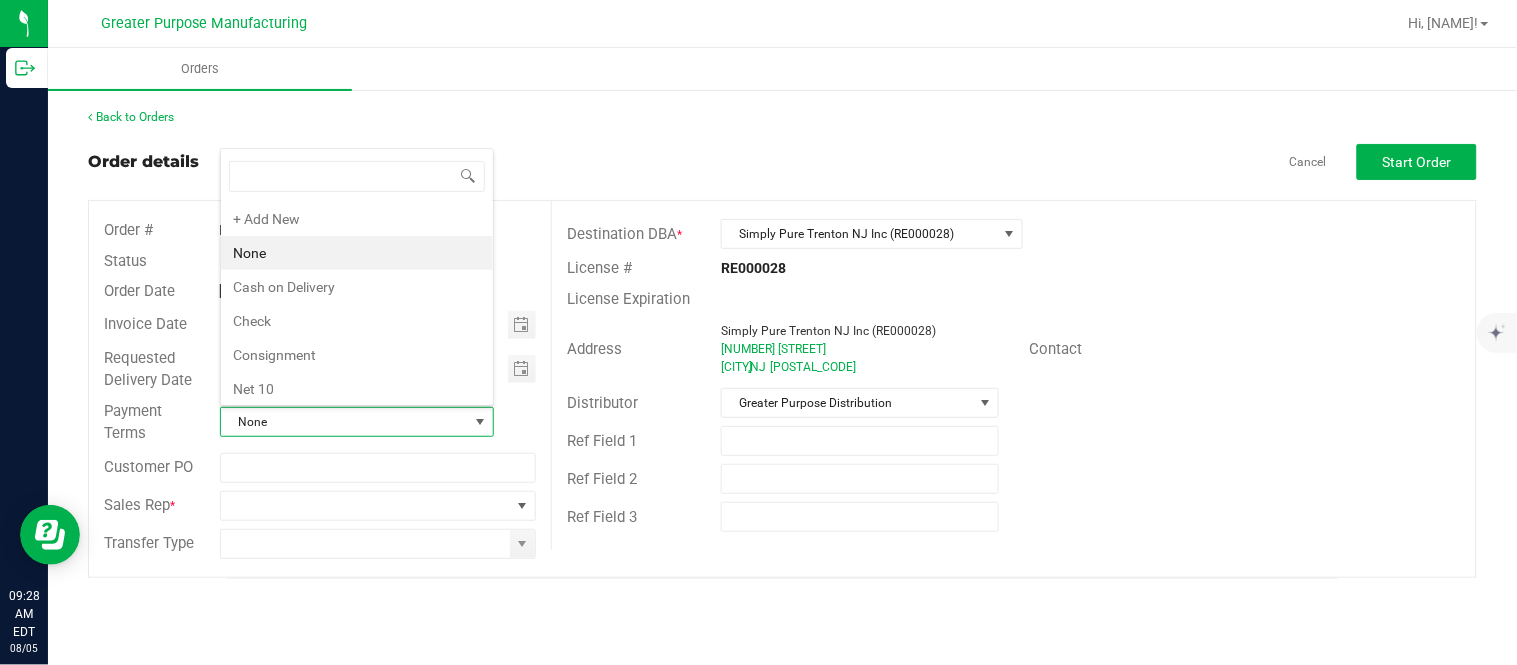 scroll, scrollTop: 99970, scrollLeft: 99725, axis: both 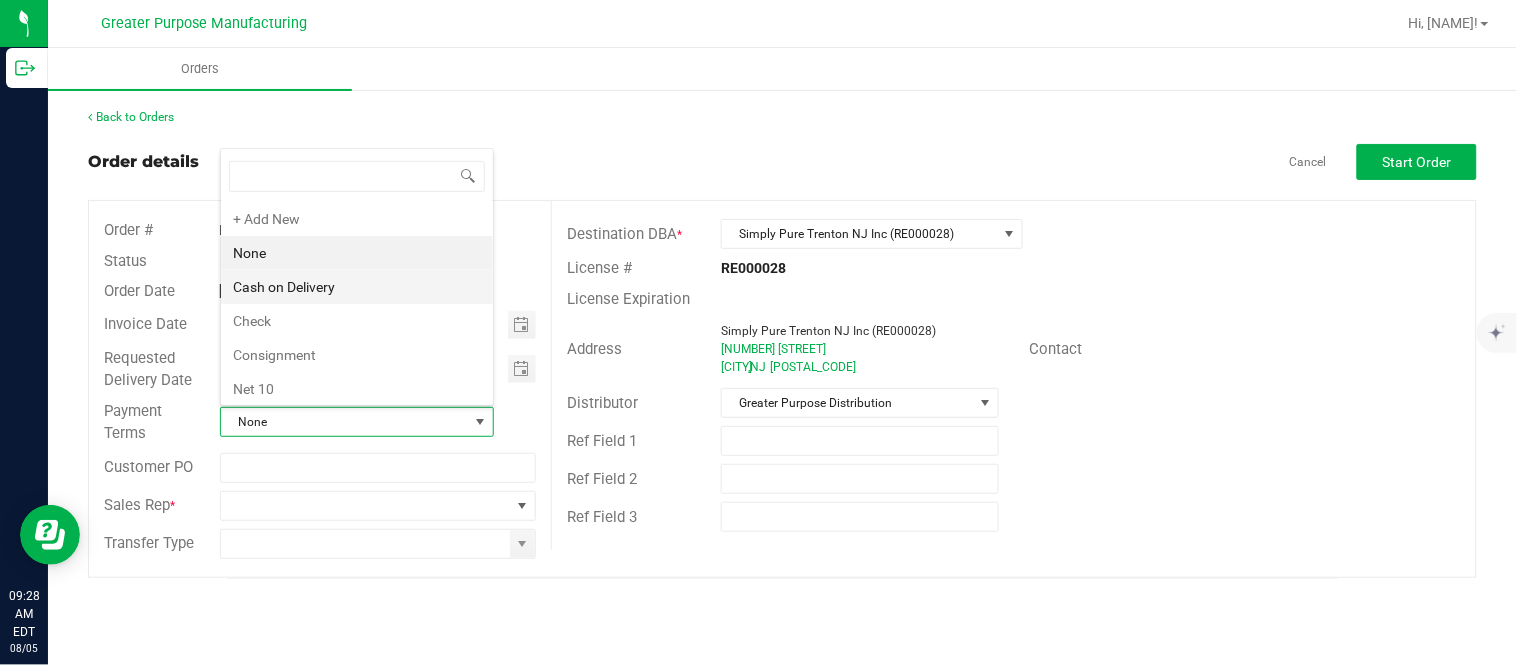 click on "Cash on Delivery" at bounding box center [357, 287] 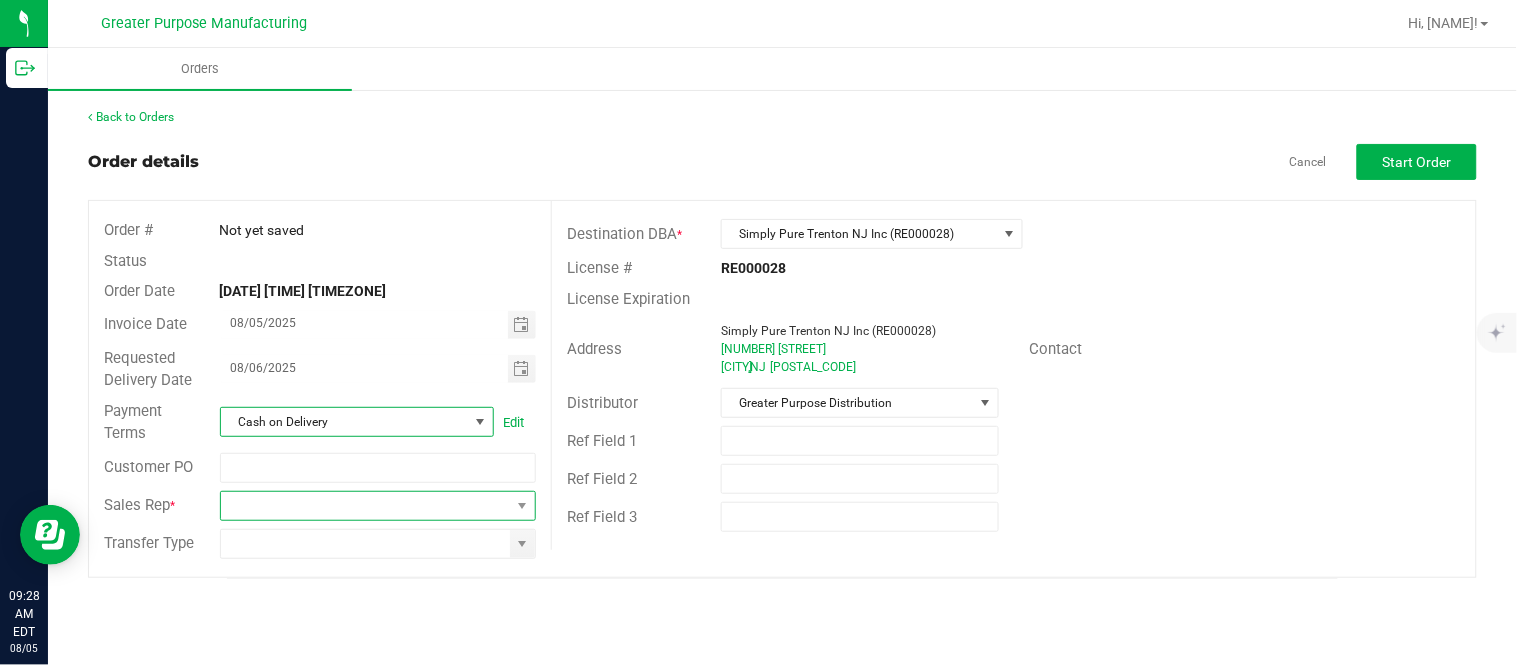 click at bounding box center [366, 506] 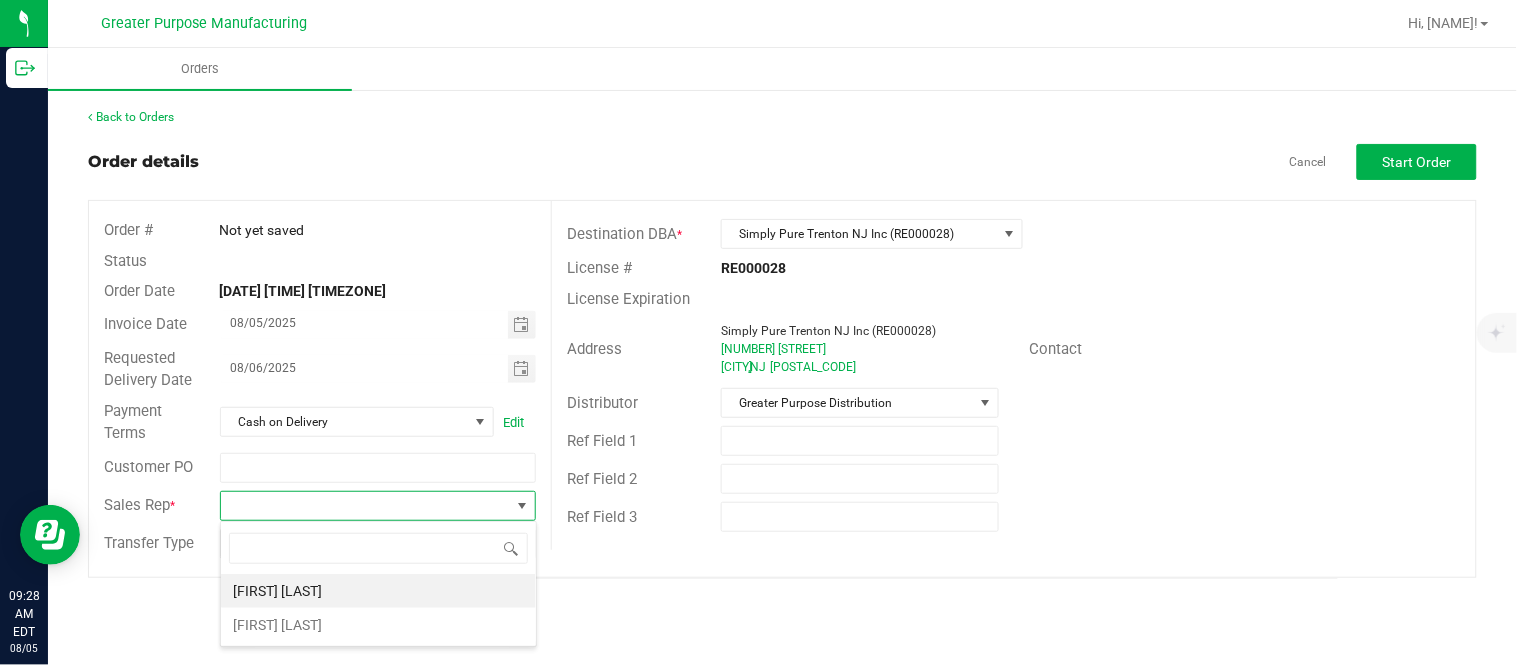 scroll, scrollTop: 99970, scrollLeft: 99683, axis: both 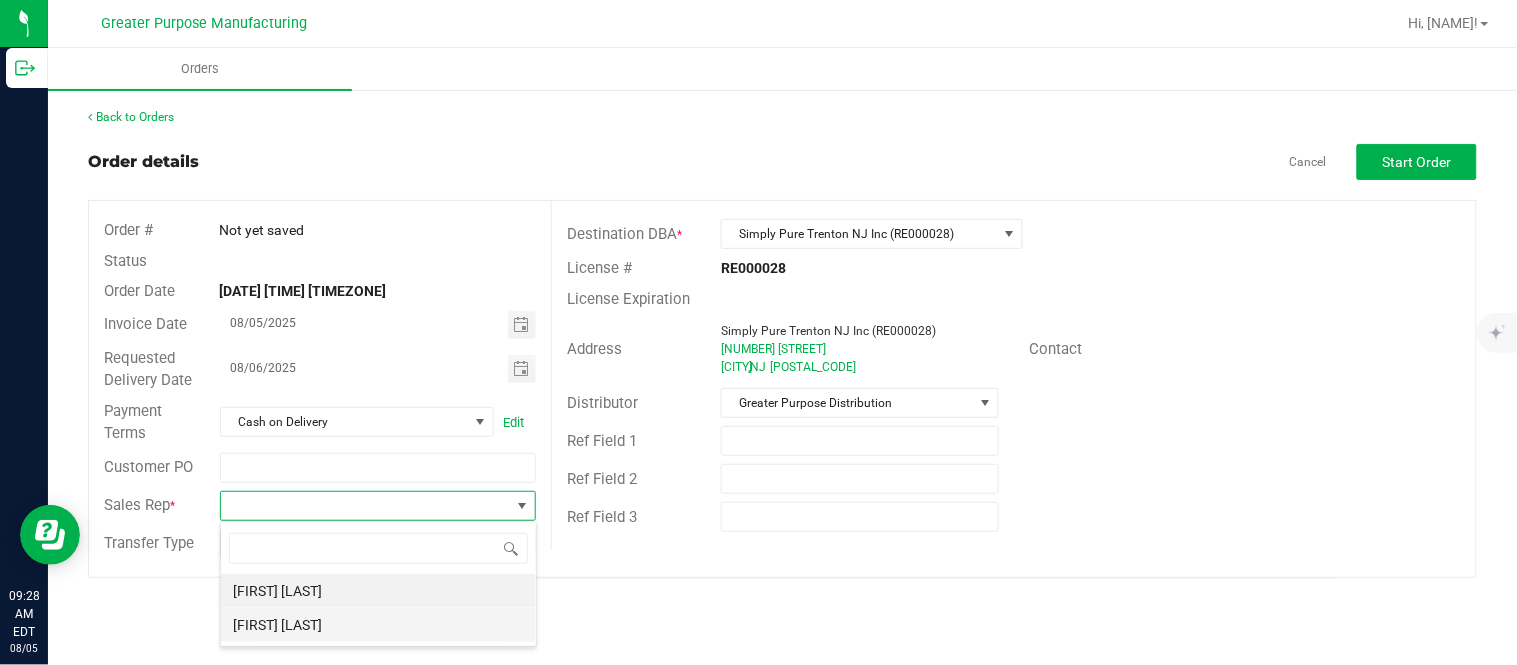 click on "[FIRST] [LAST]" at bounding box center (378, 625) 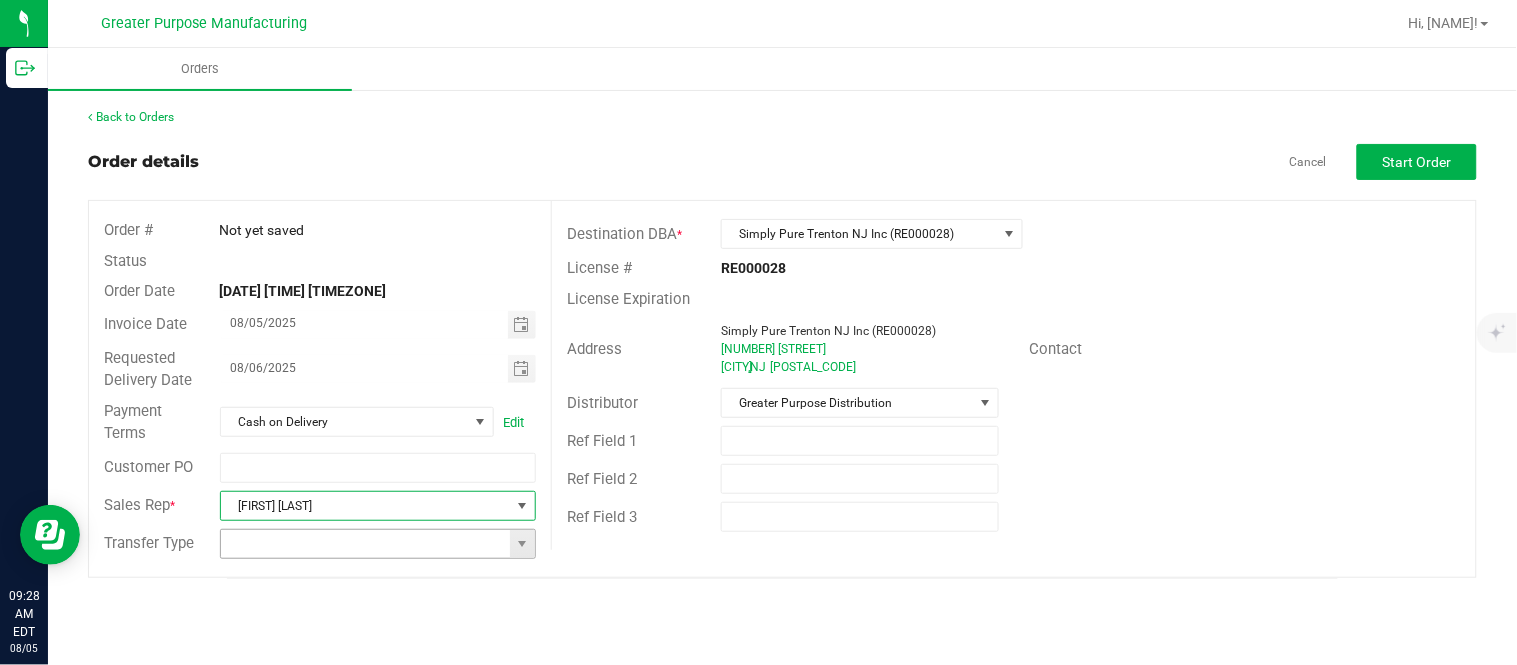 click at bounding box center (366, 544) 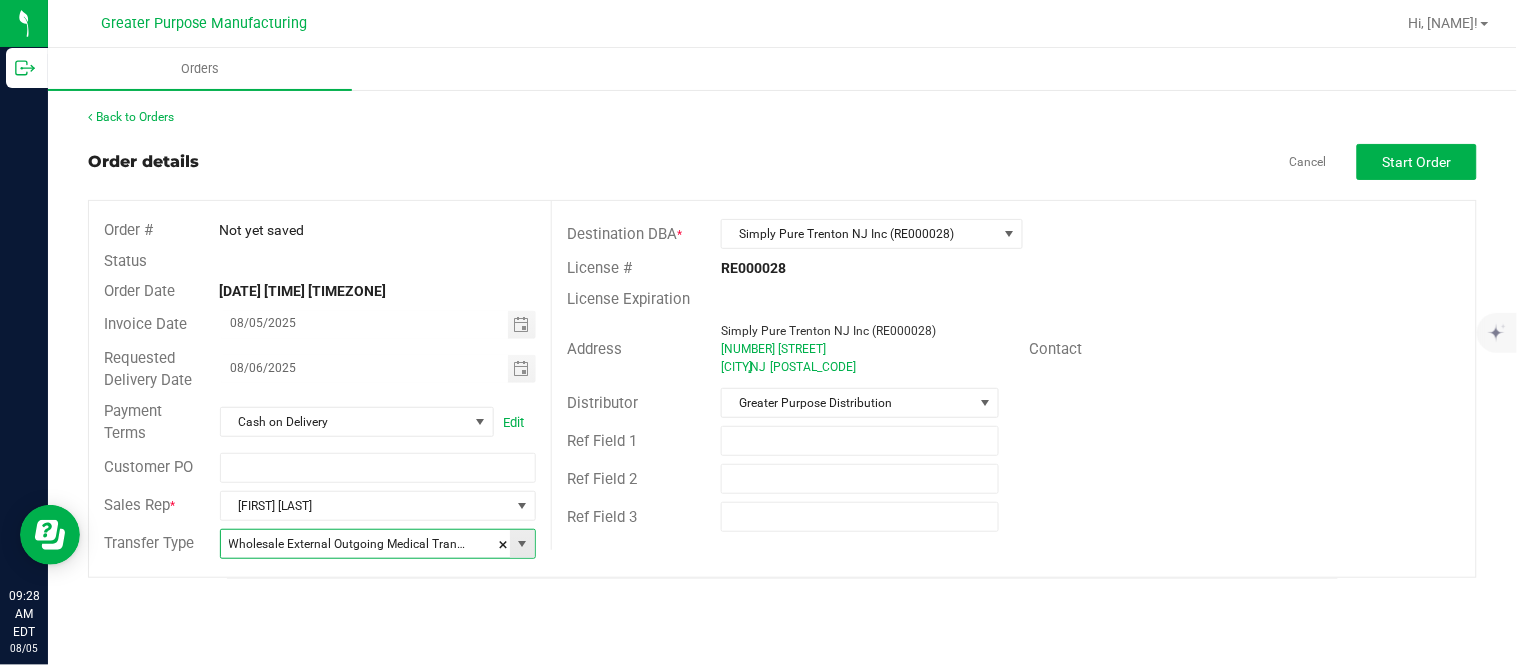 type on "Wholesale Transfer" 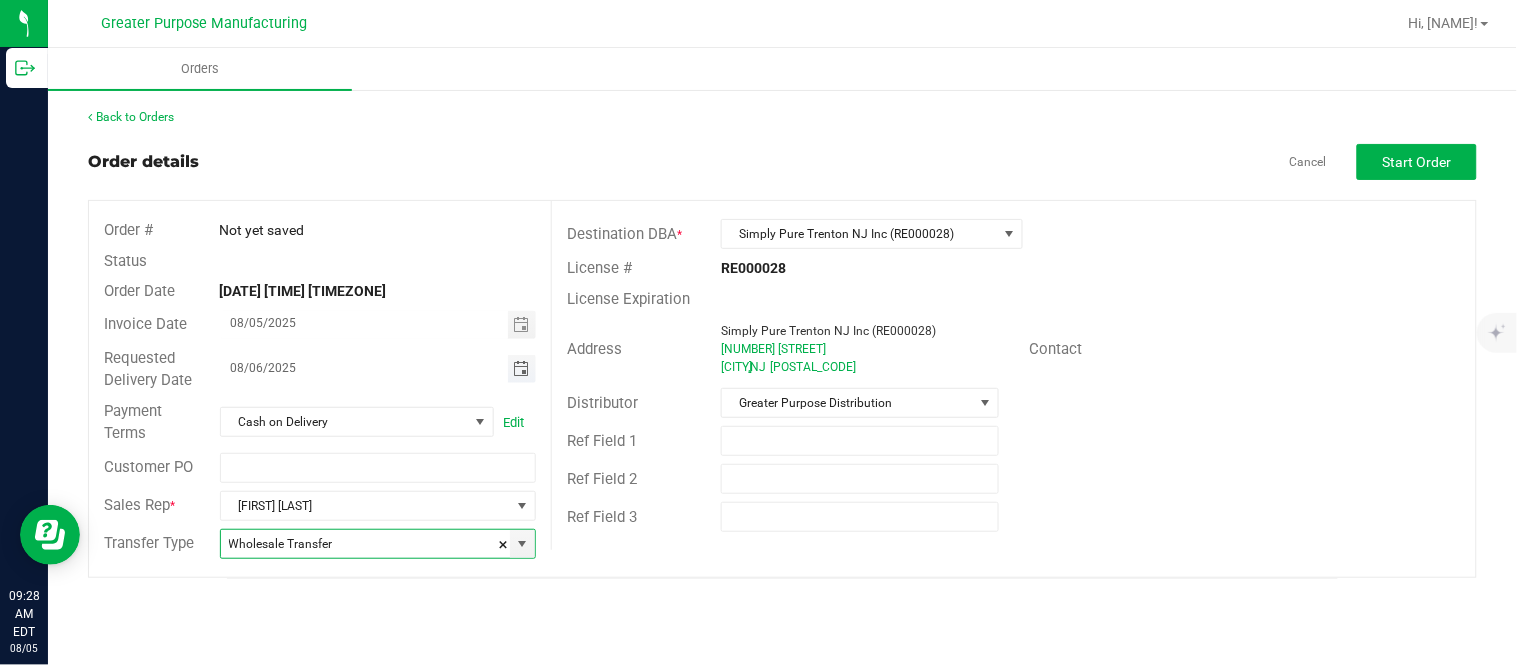 click at bounding box center [521, 369] 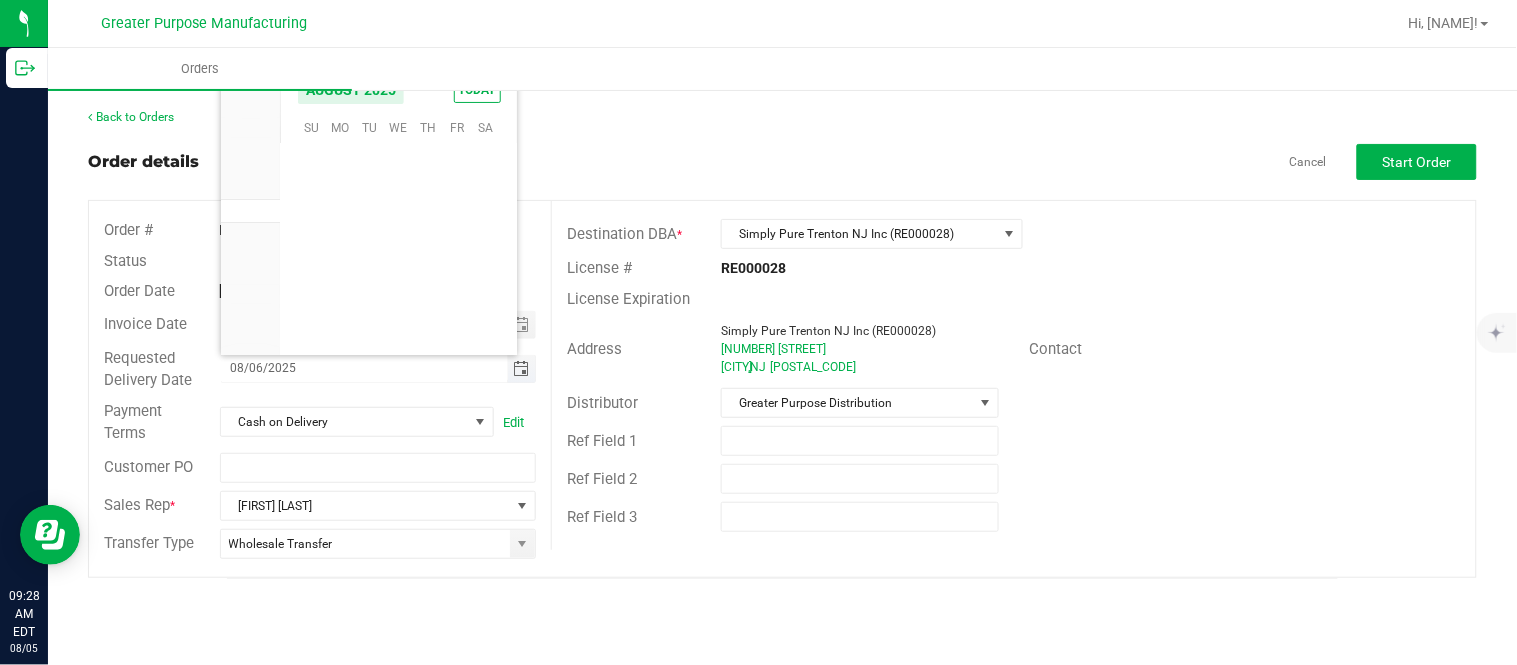scroll, scrollTop: 0, scrollLeft: 0, axis: both 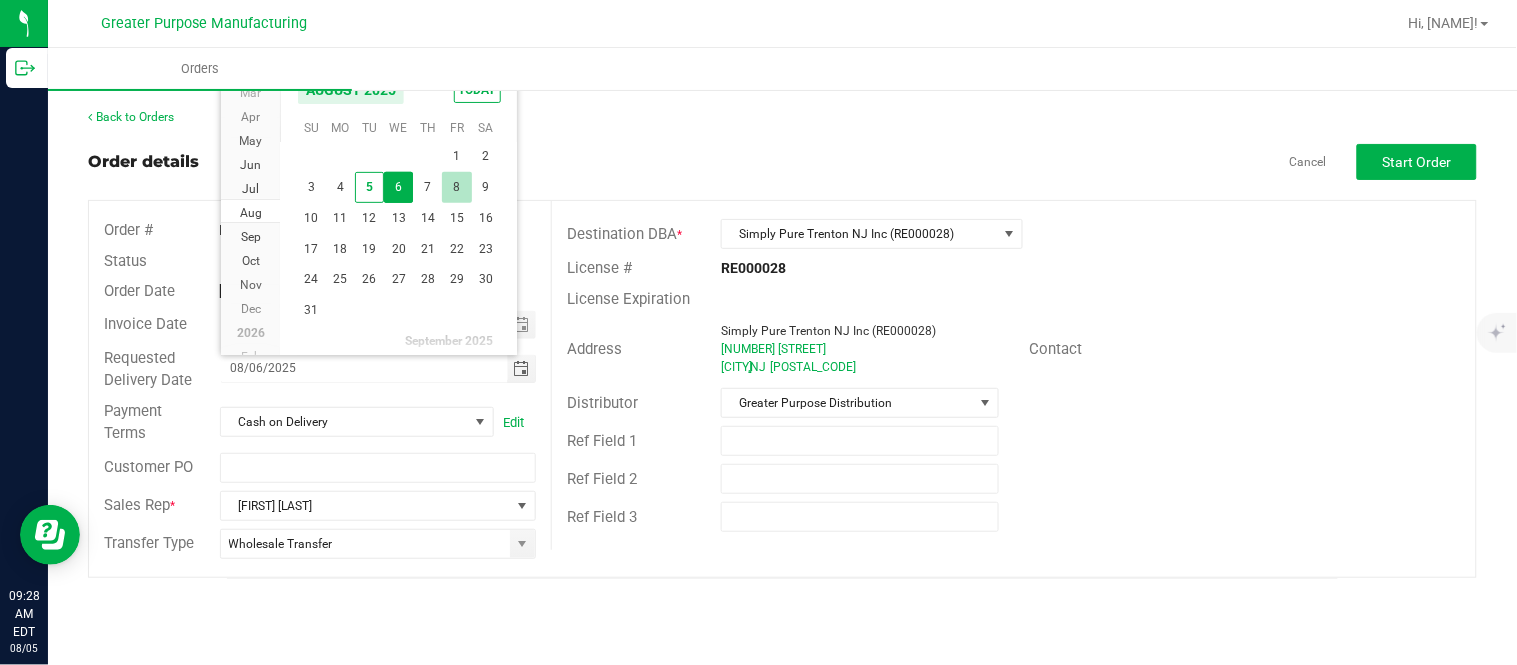 click on "8" at bounding box center [456, 187] 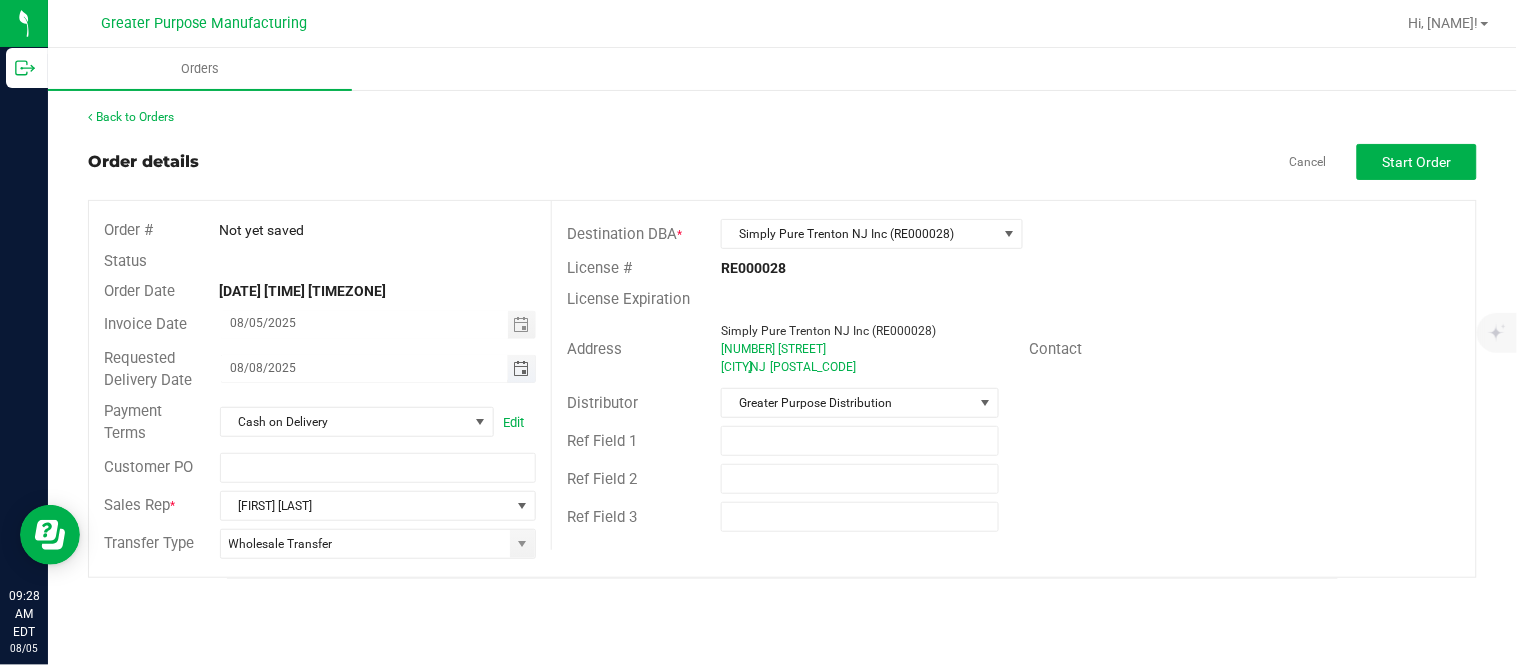 click on "08/08/2025" at bounding box center [364, 367] 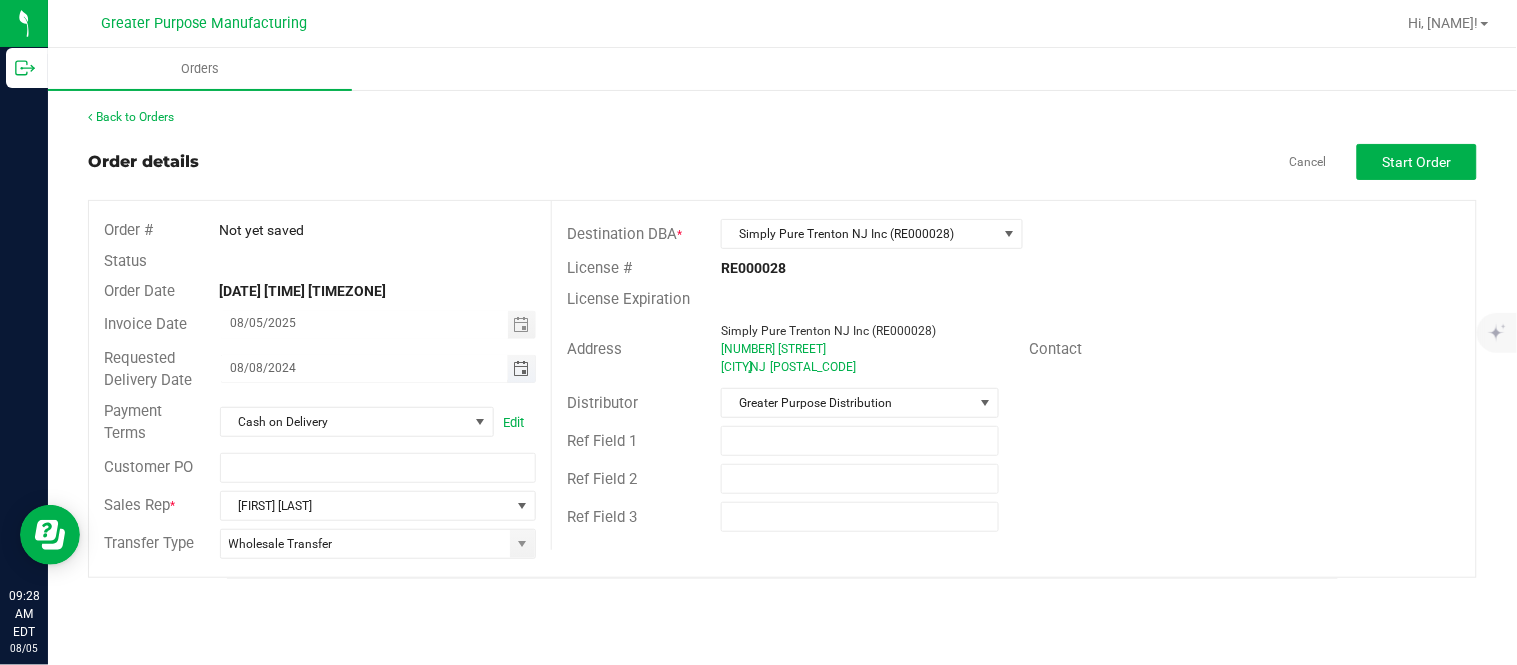 type on "08/08/2025" 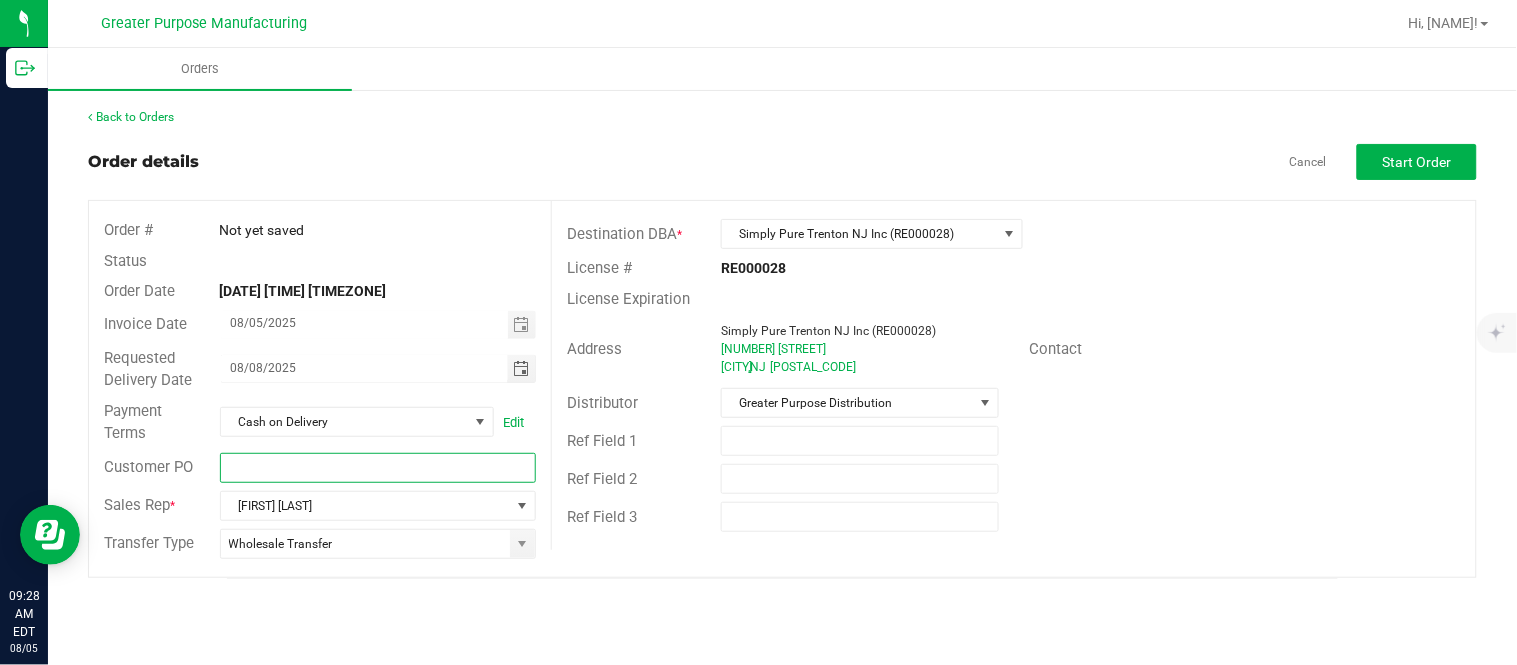 click at bounding box center [378, 468] 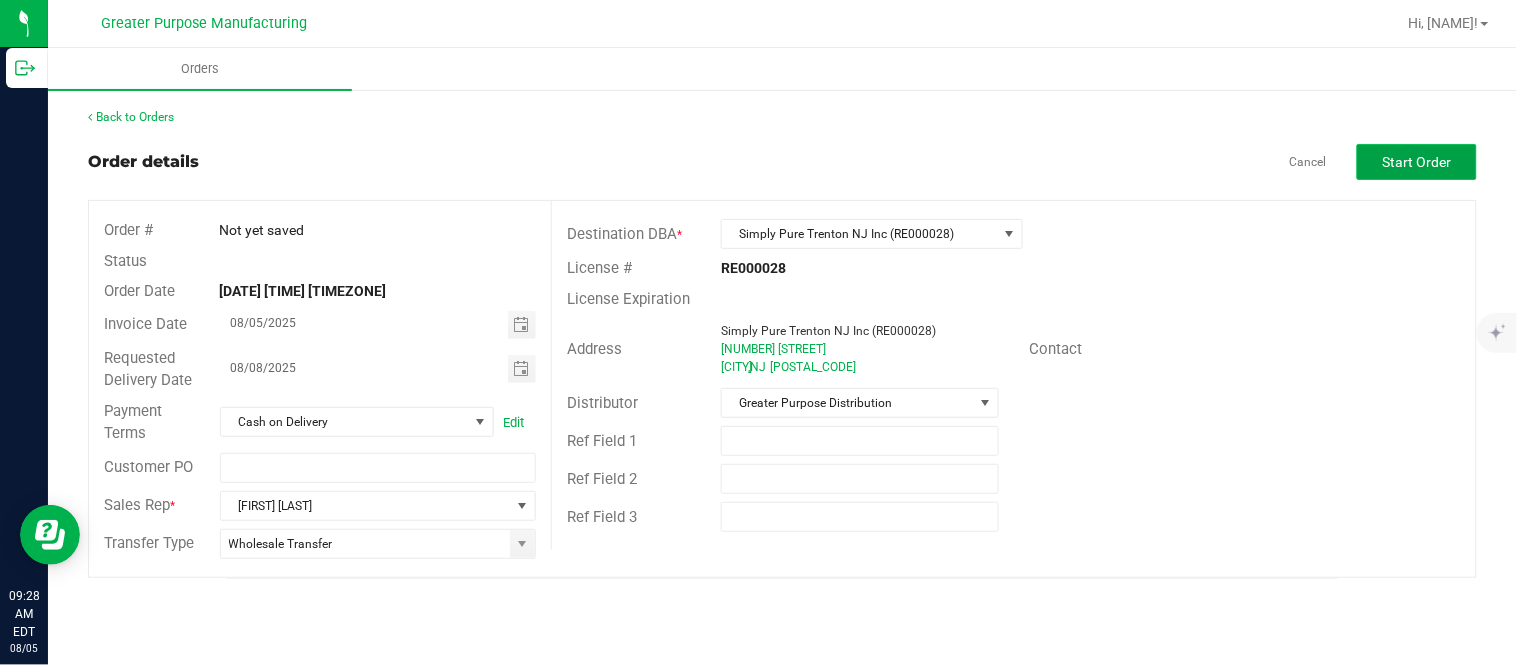 click on "Start Order" at bounding box center [1417, 162] 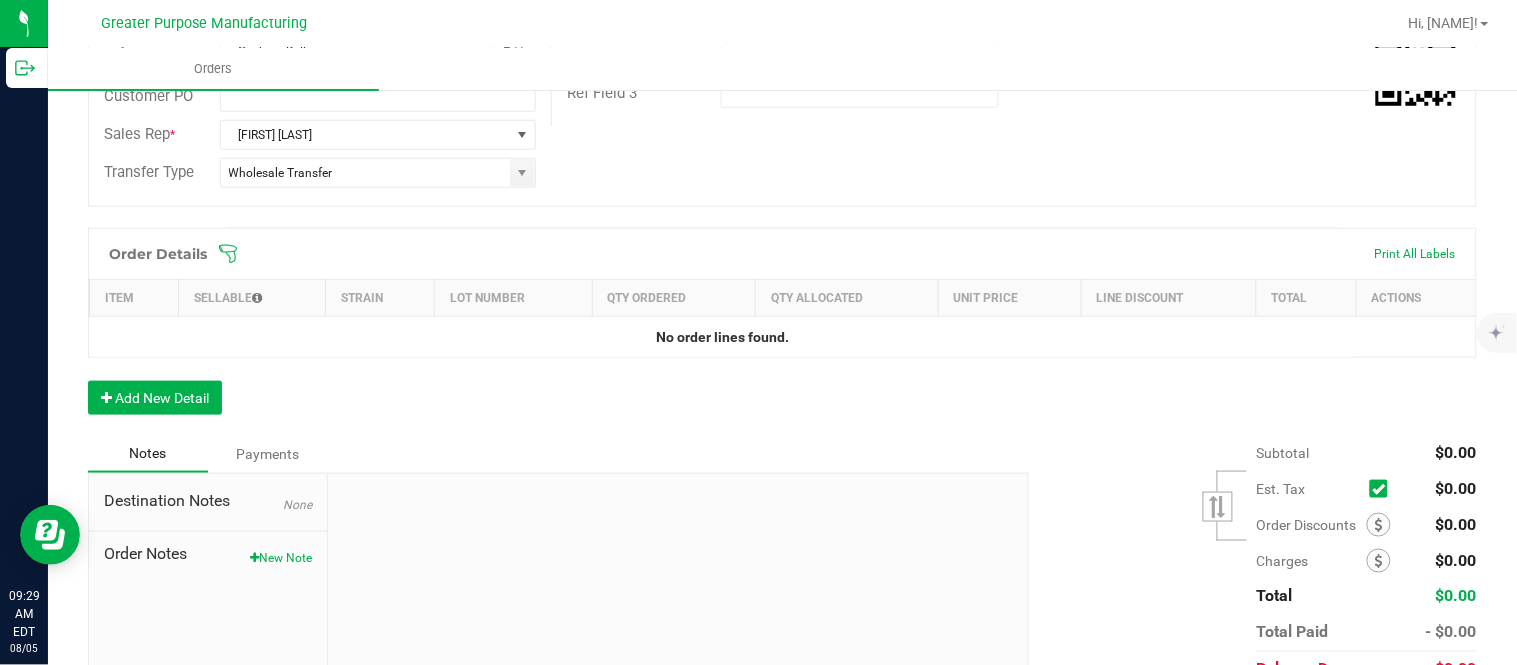 scroll, scrollTop: 444, scrollLeft: 0, axis: vertical 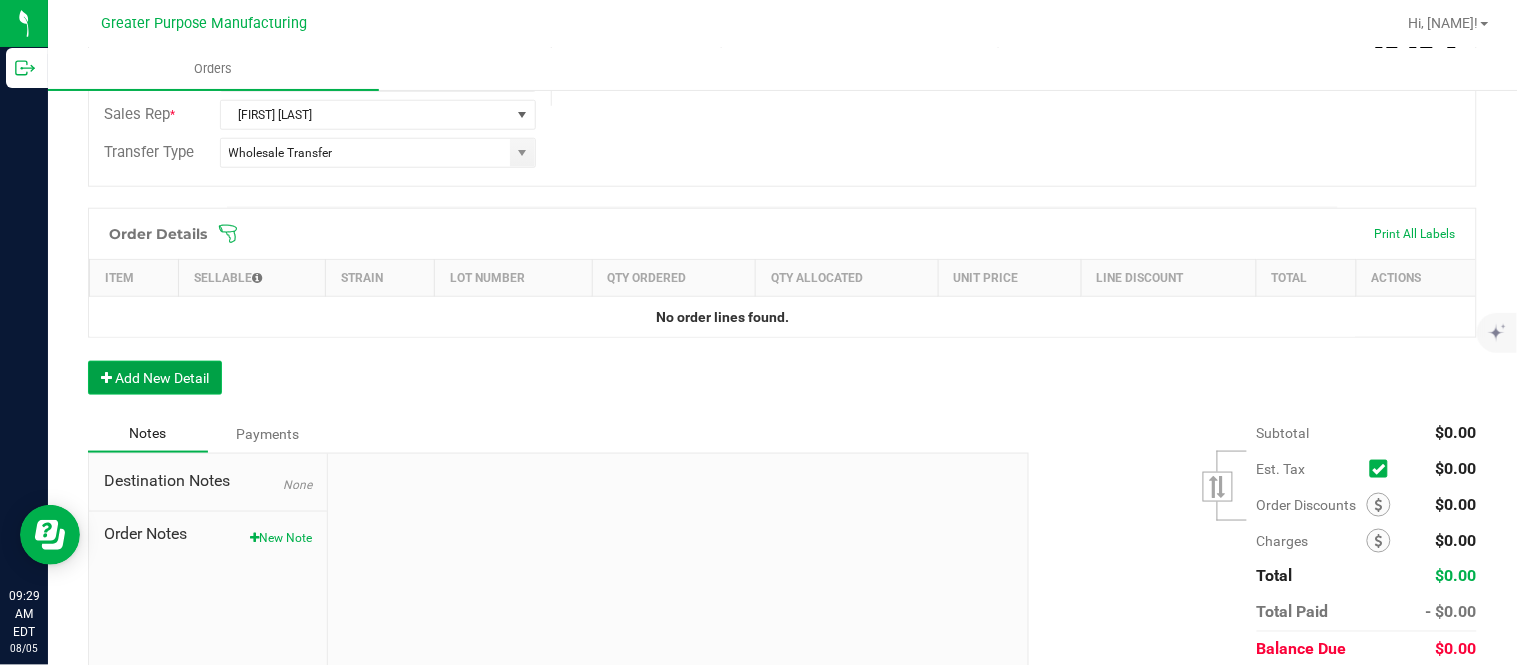 click on "Add New Detail" at bounding box center (155, 378) 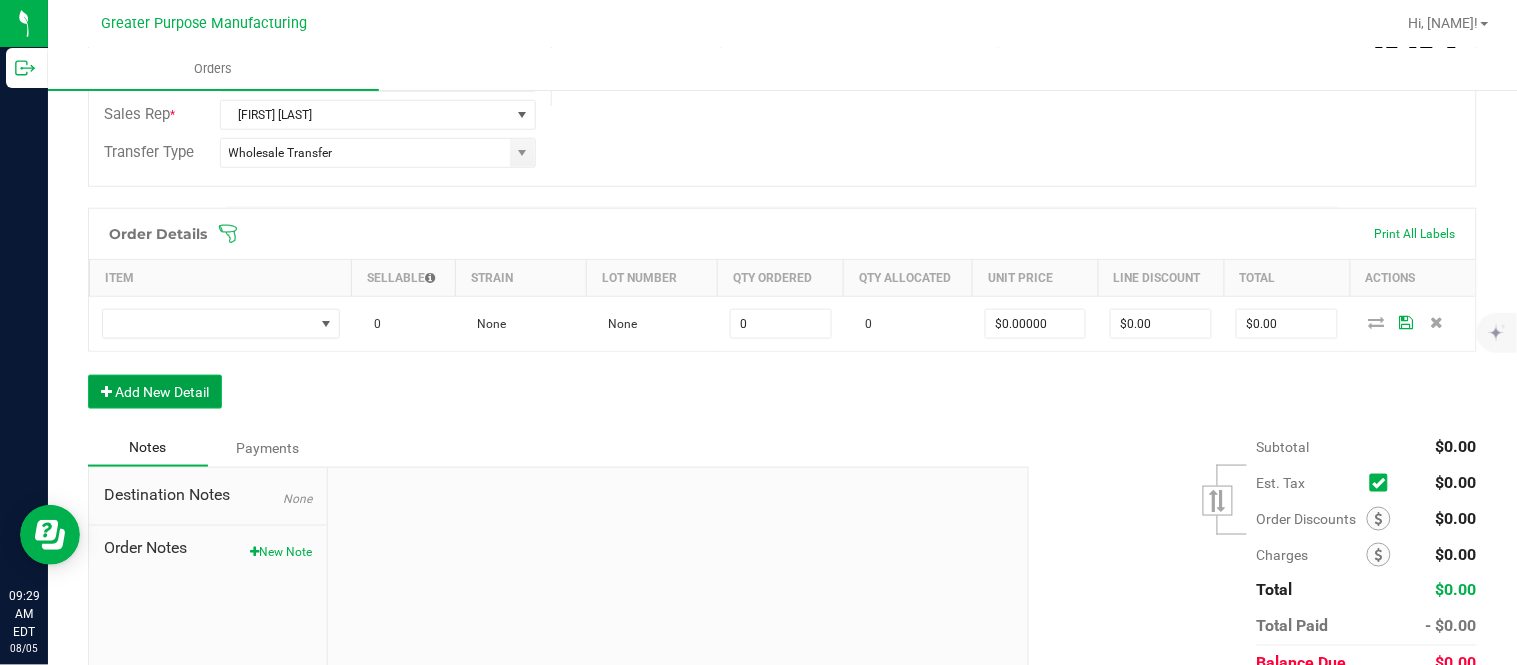 type 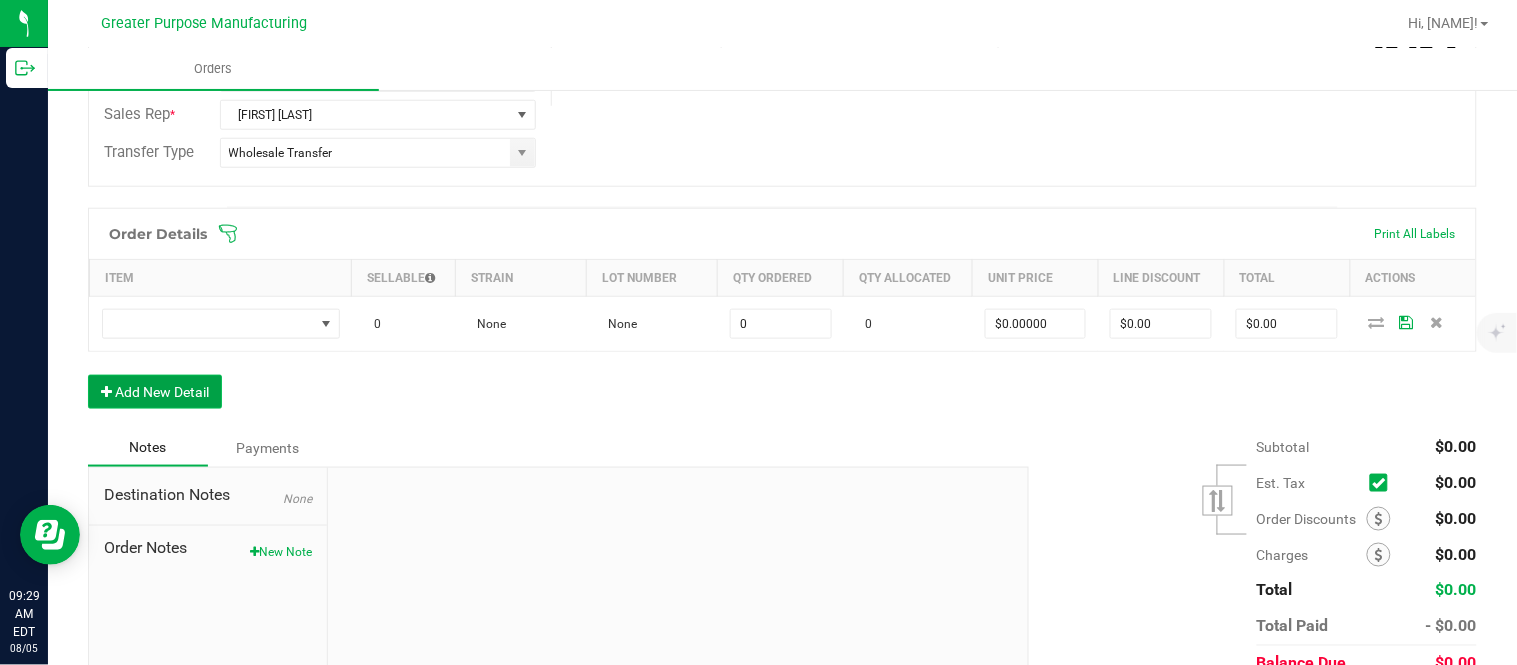 click on "Add New Detail" at bounding box center (155, 392) 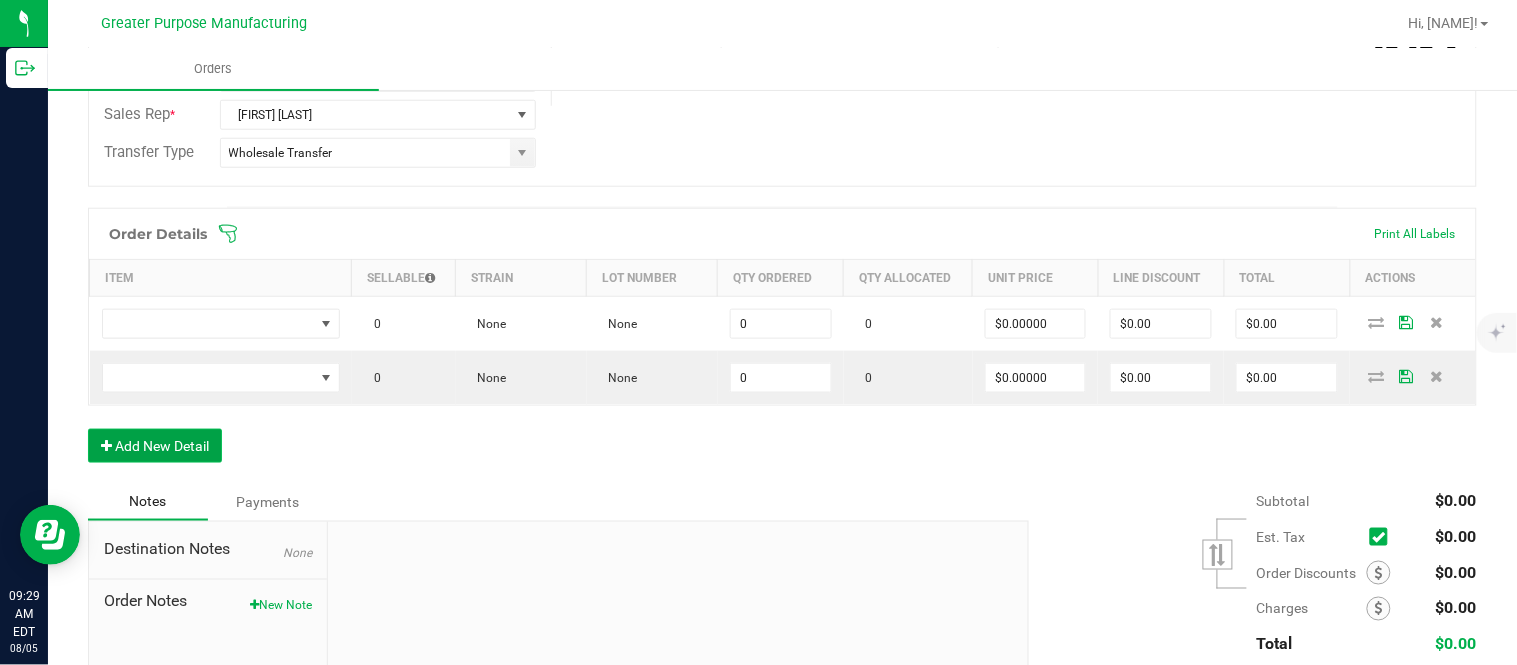 click on "Add New Detail" at bounding box center (155, 446) 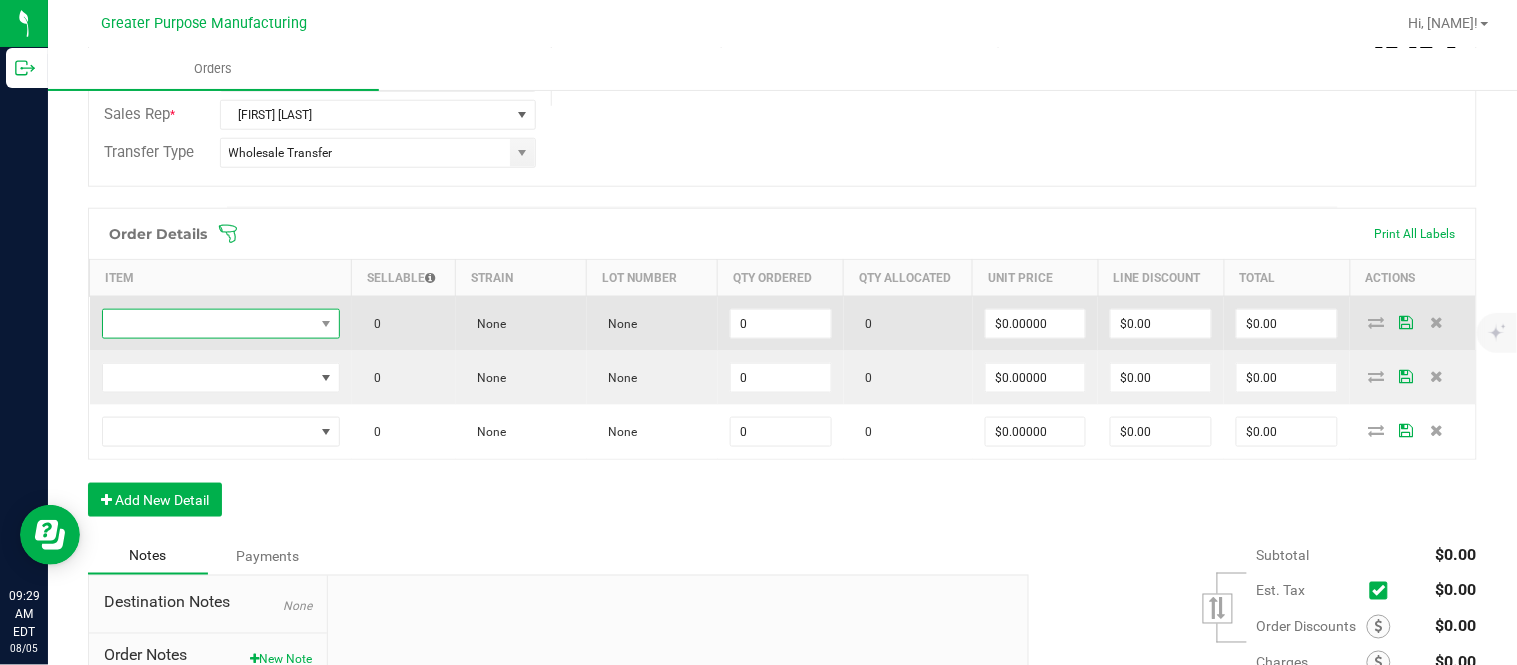 click at bounding box center (208, 324) 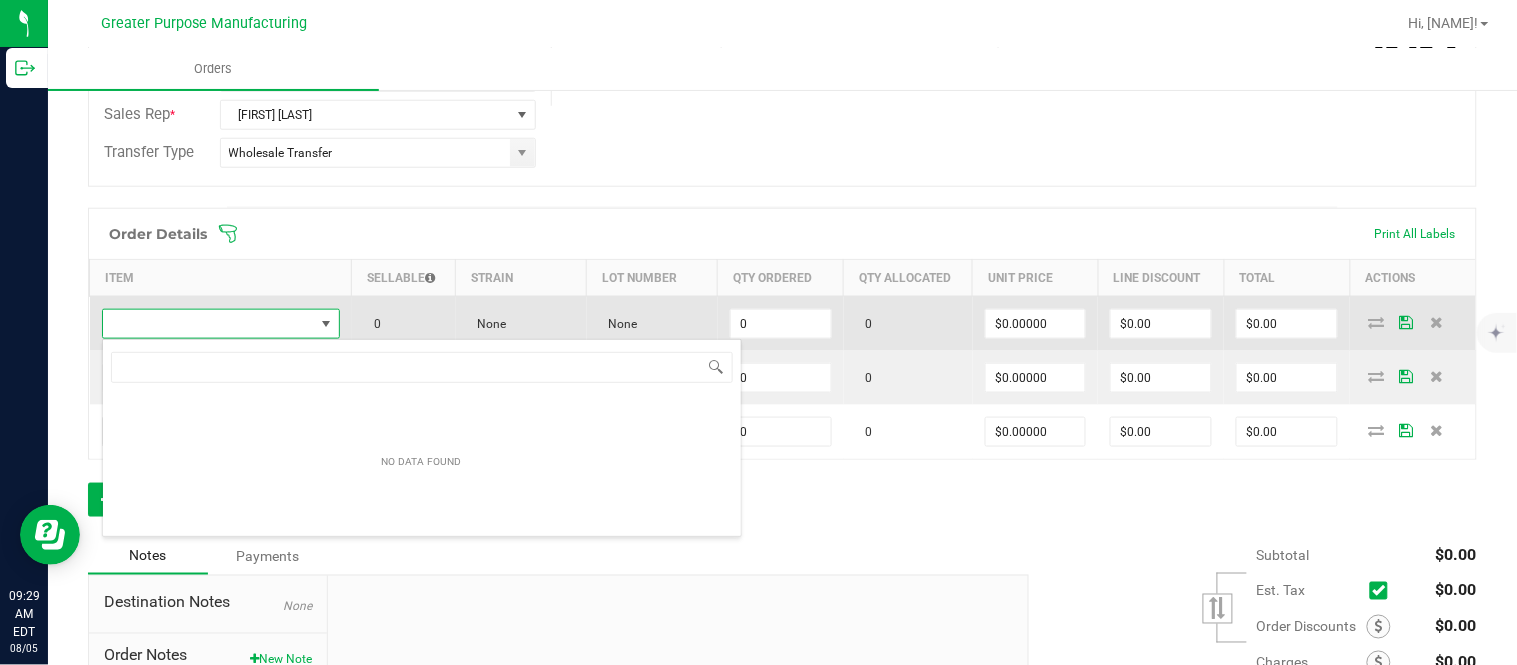 scroll, scrollTop: 99970, scrollLeft: 99765, axis: both 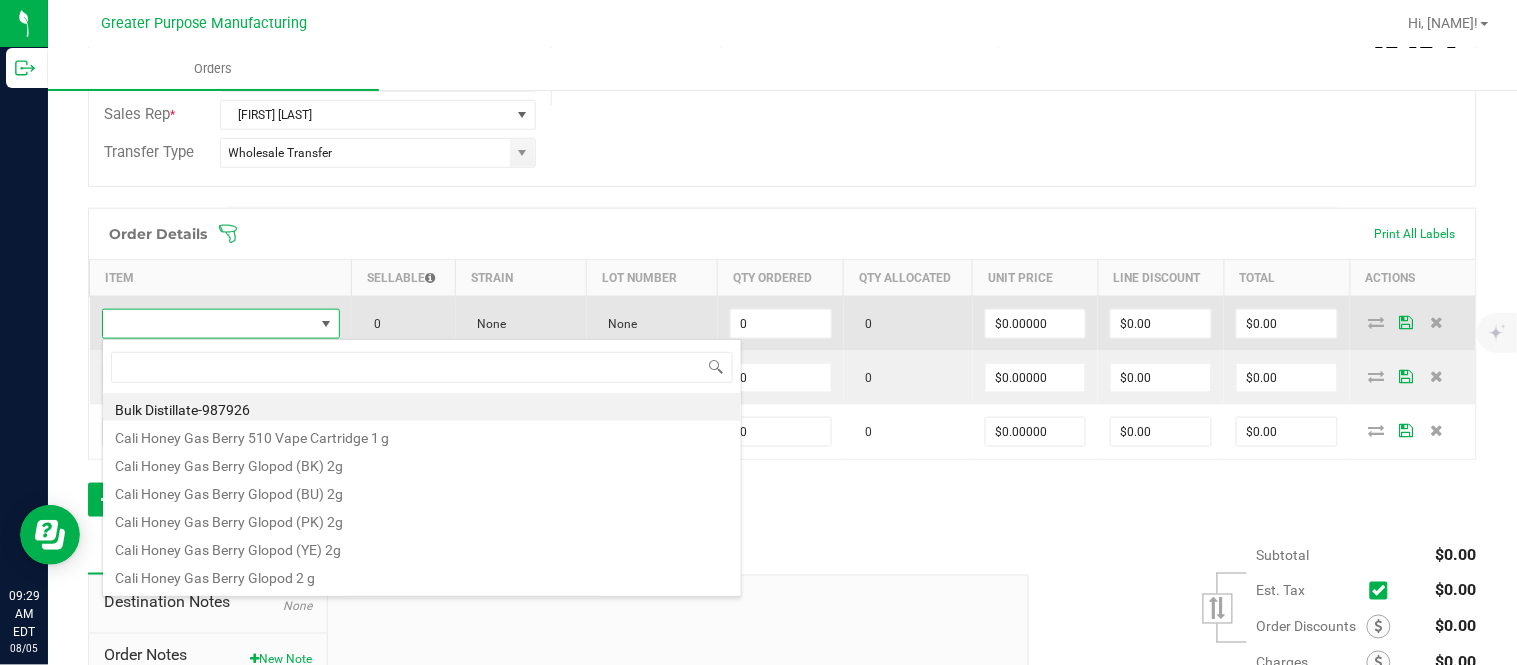 type on "1.5.7.1221.0" 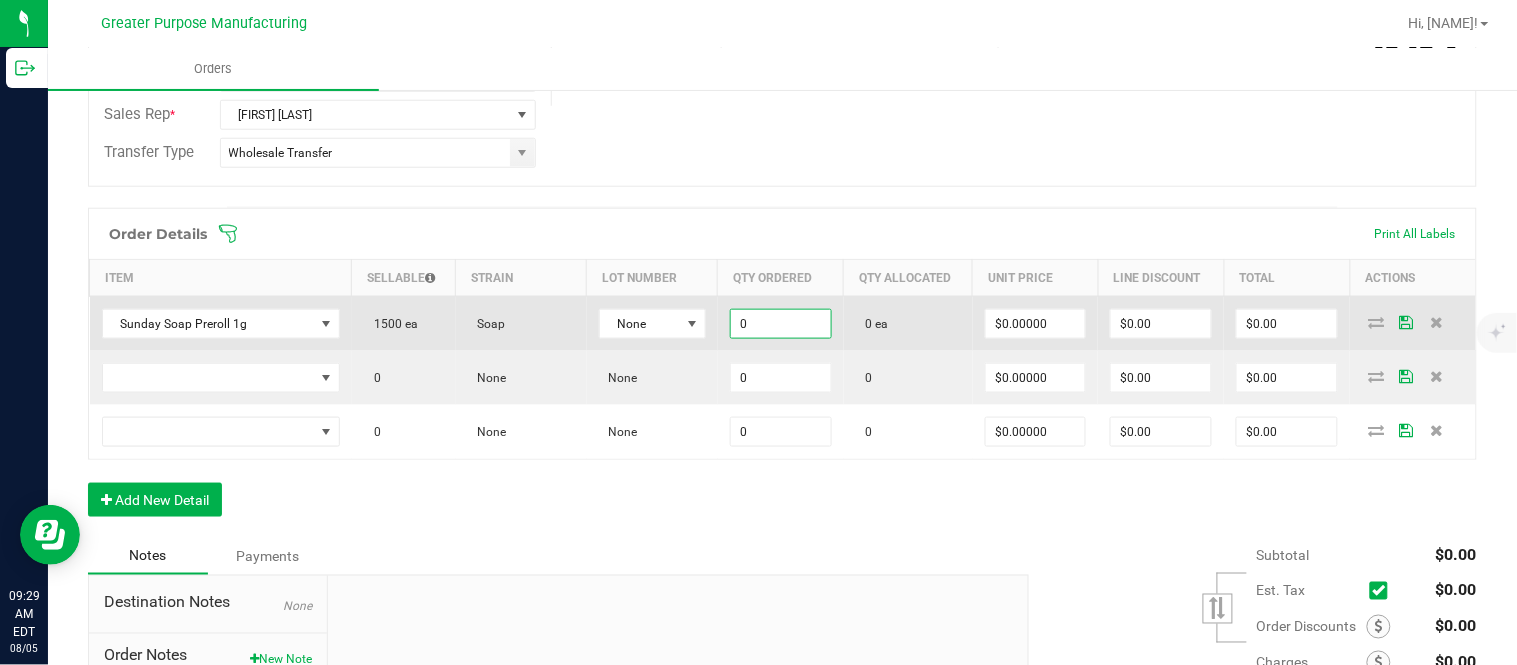 paste on "100" 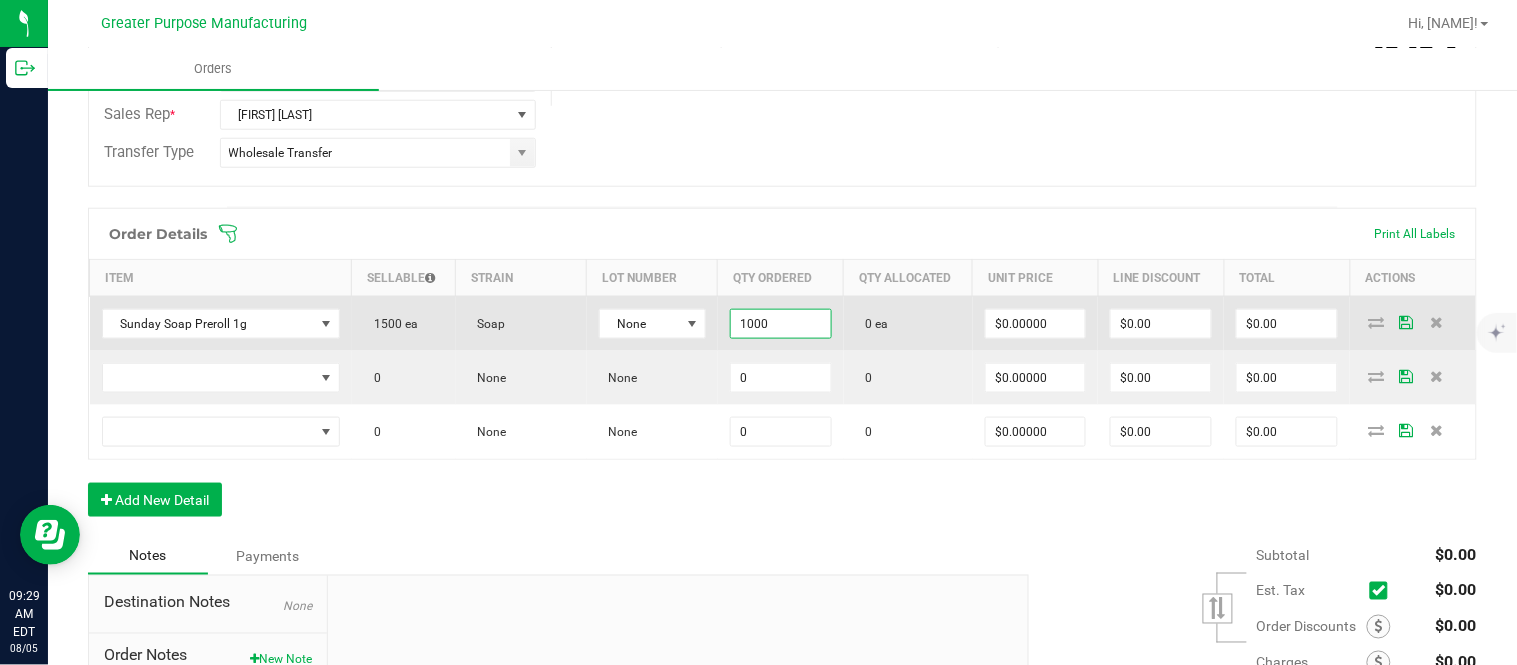 type on "1000 ea" 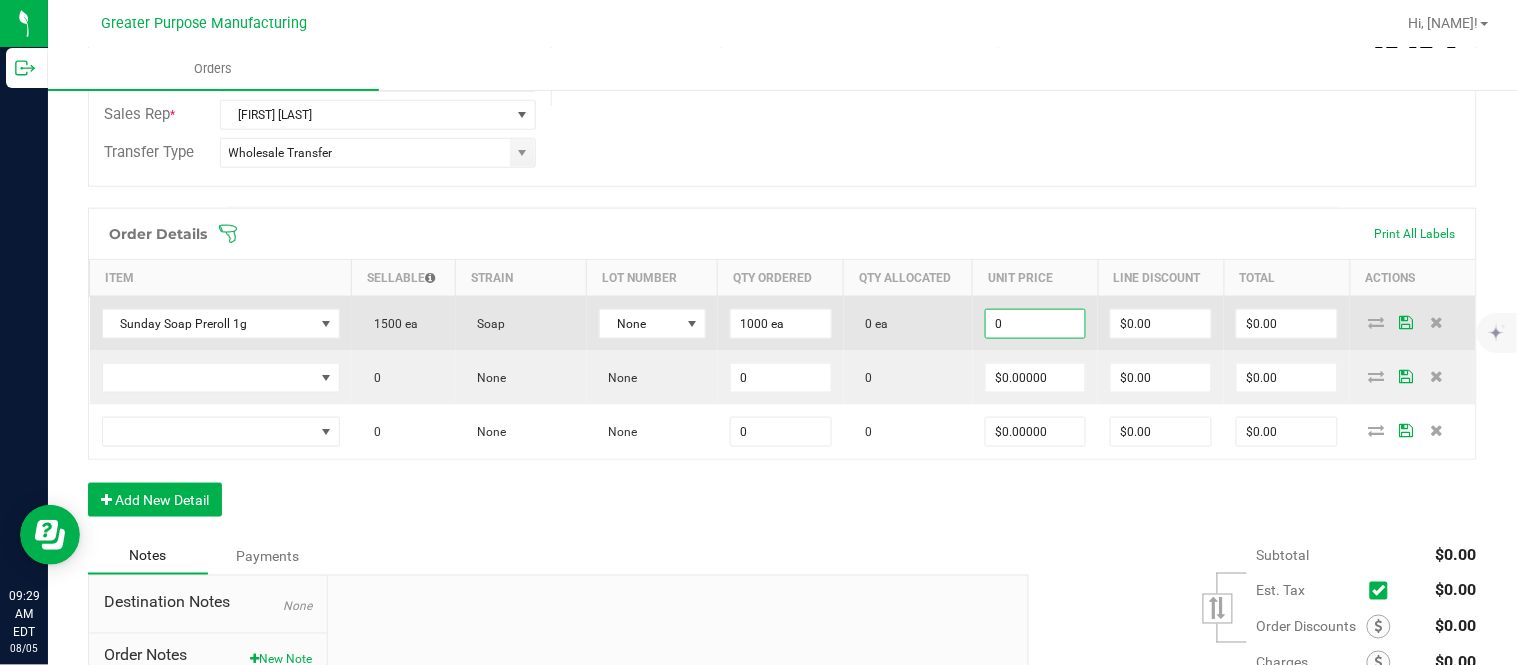 type on "$0.00000" 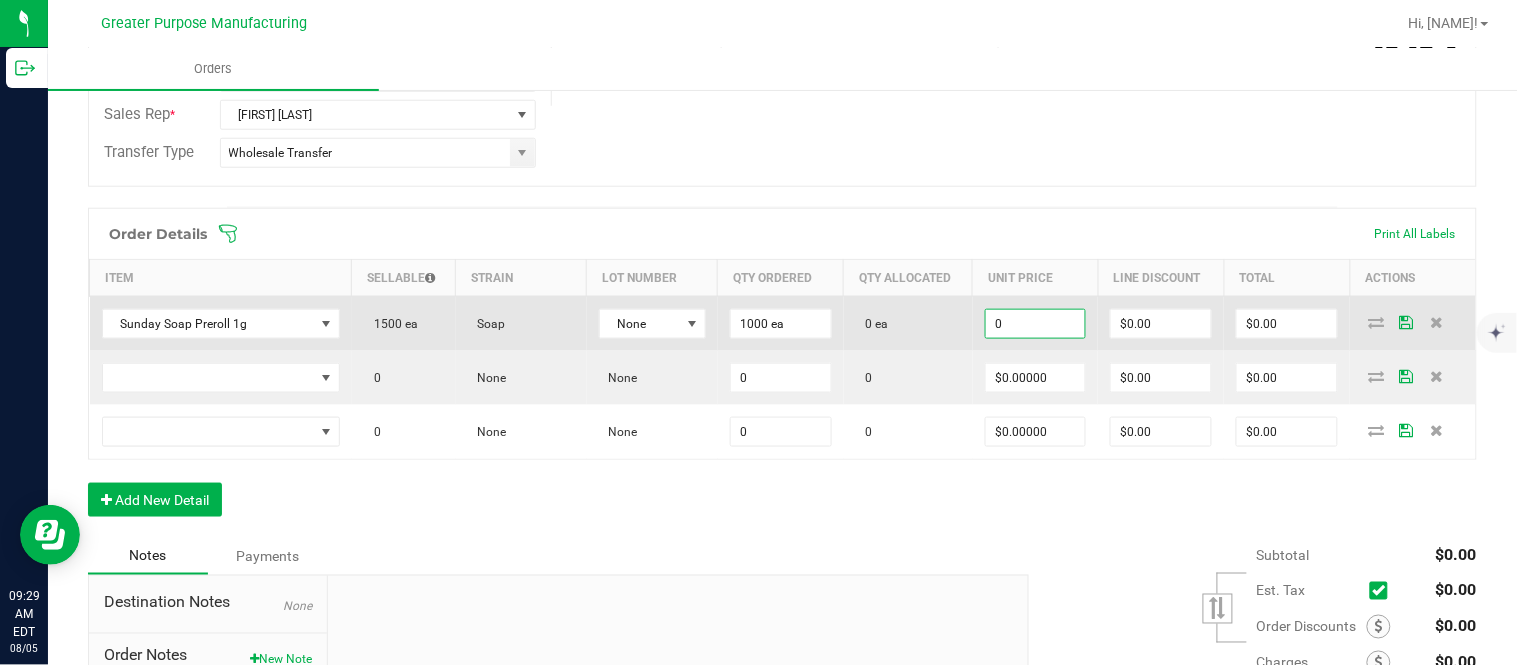 type on "0" 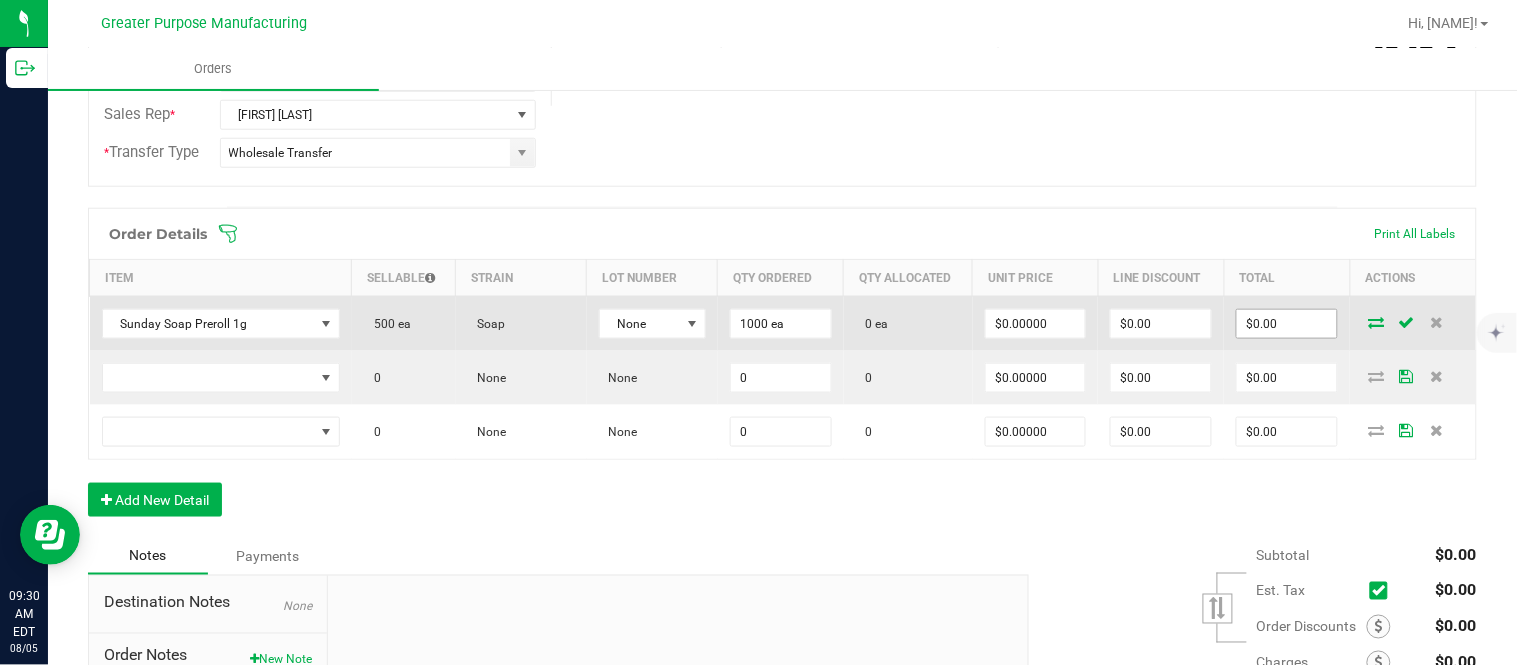 click on "$0.00" at bounding box center [1287, 324] 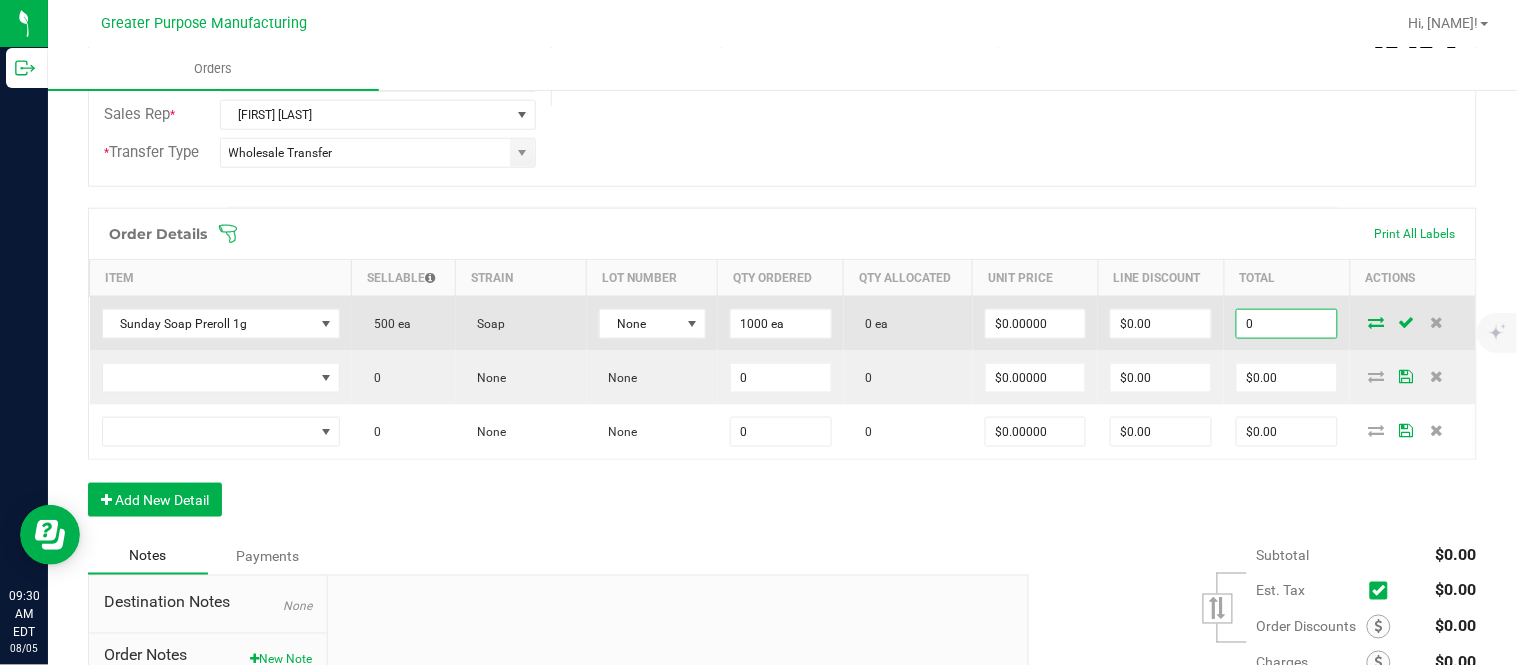paste on "350" 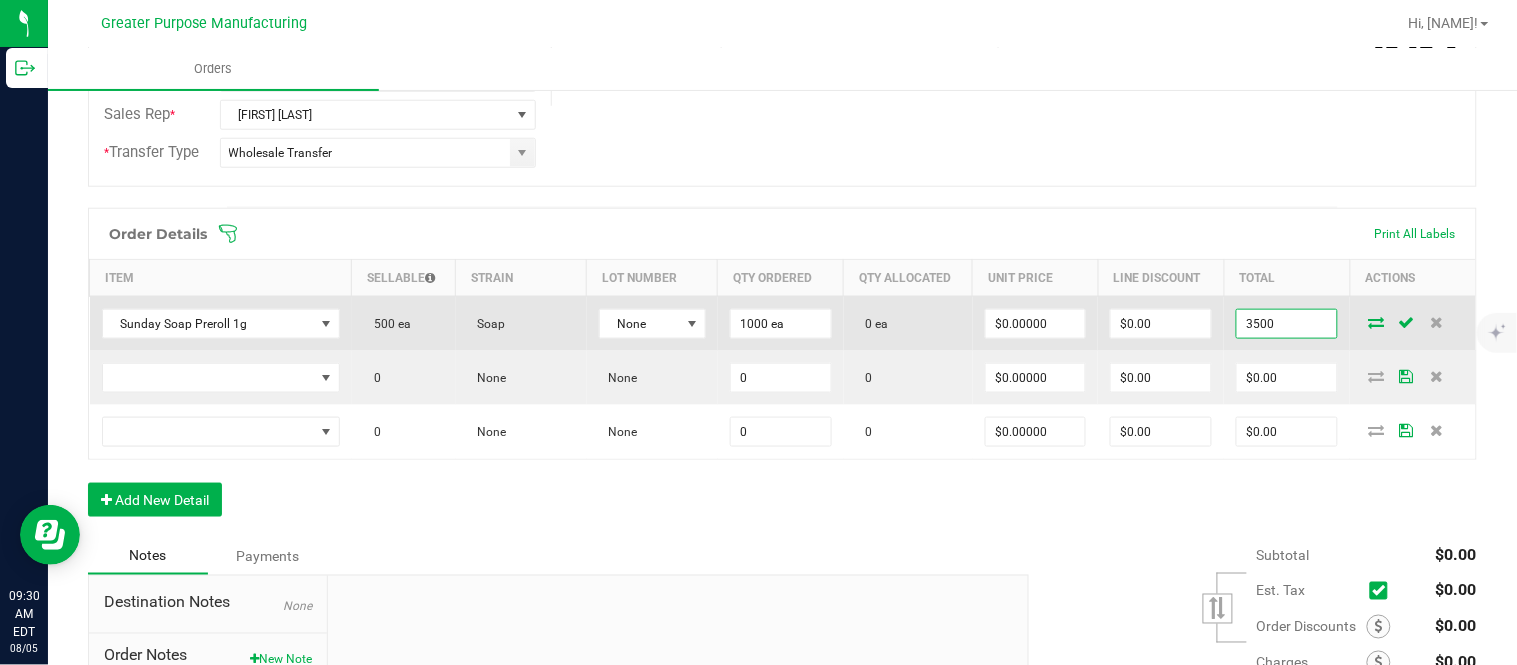 type on "3500" 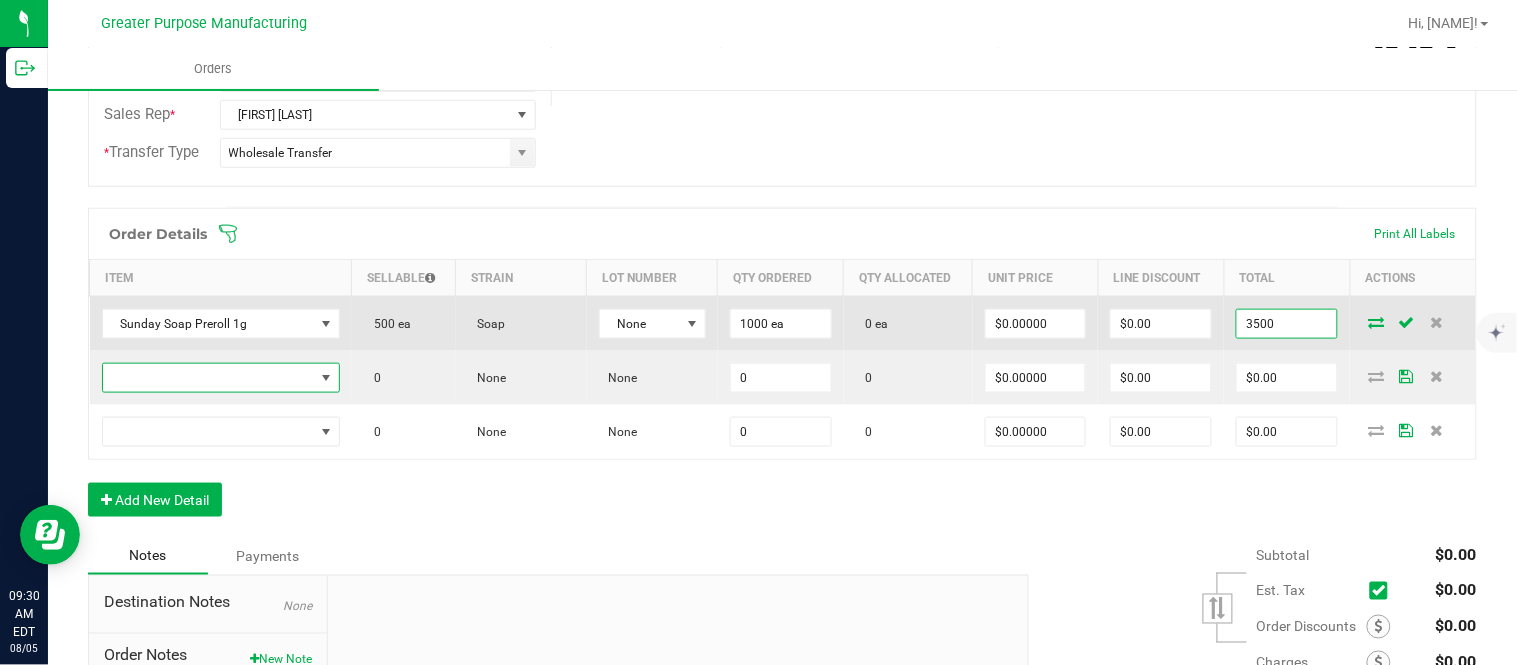 type on "$3.50000" 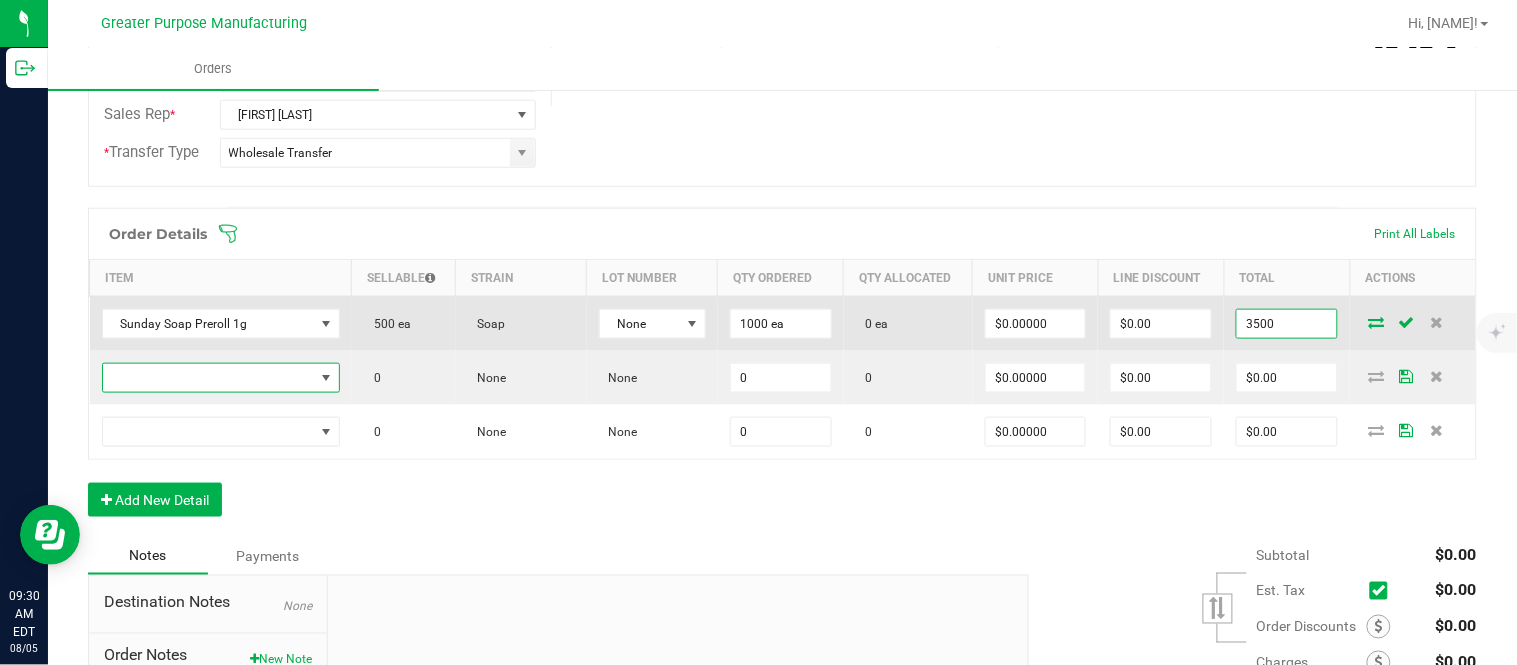 type on "$3,500.00" 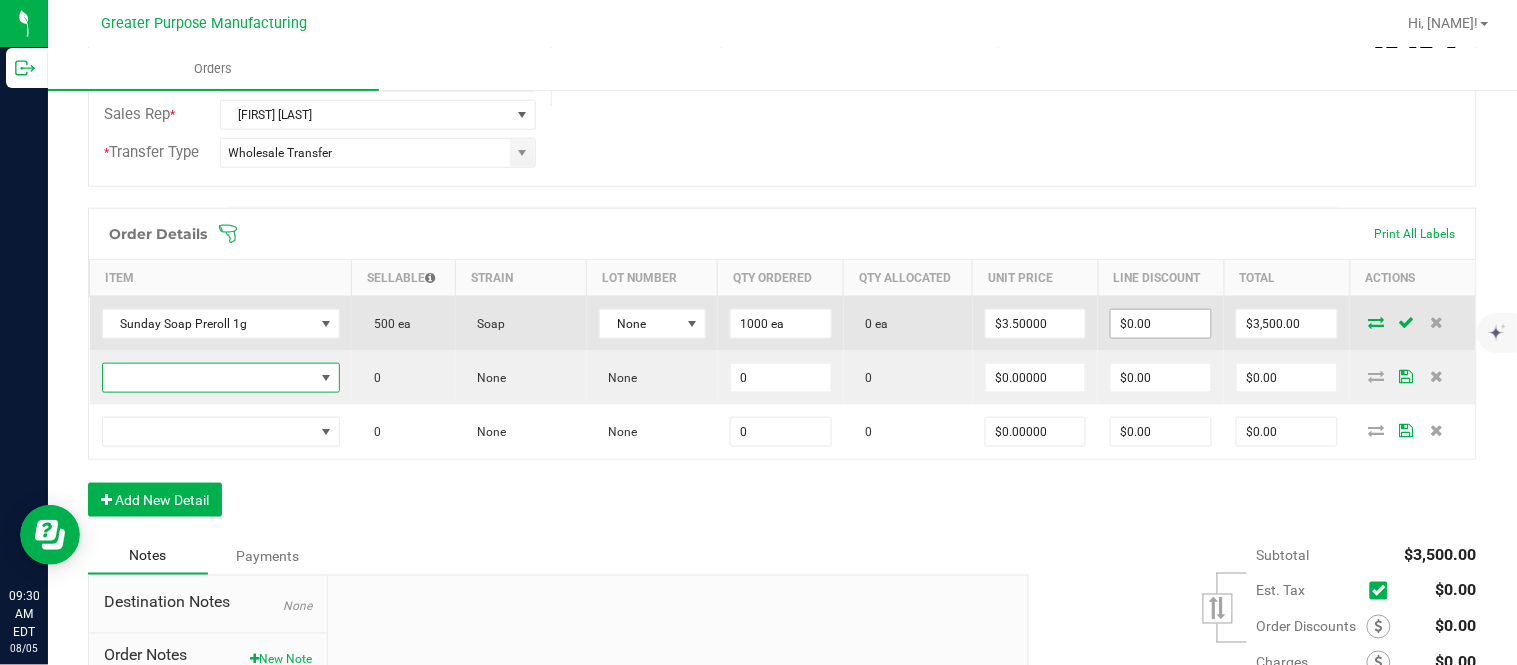 click on "$0.00" at bounding box center (1161, 324) 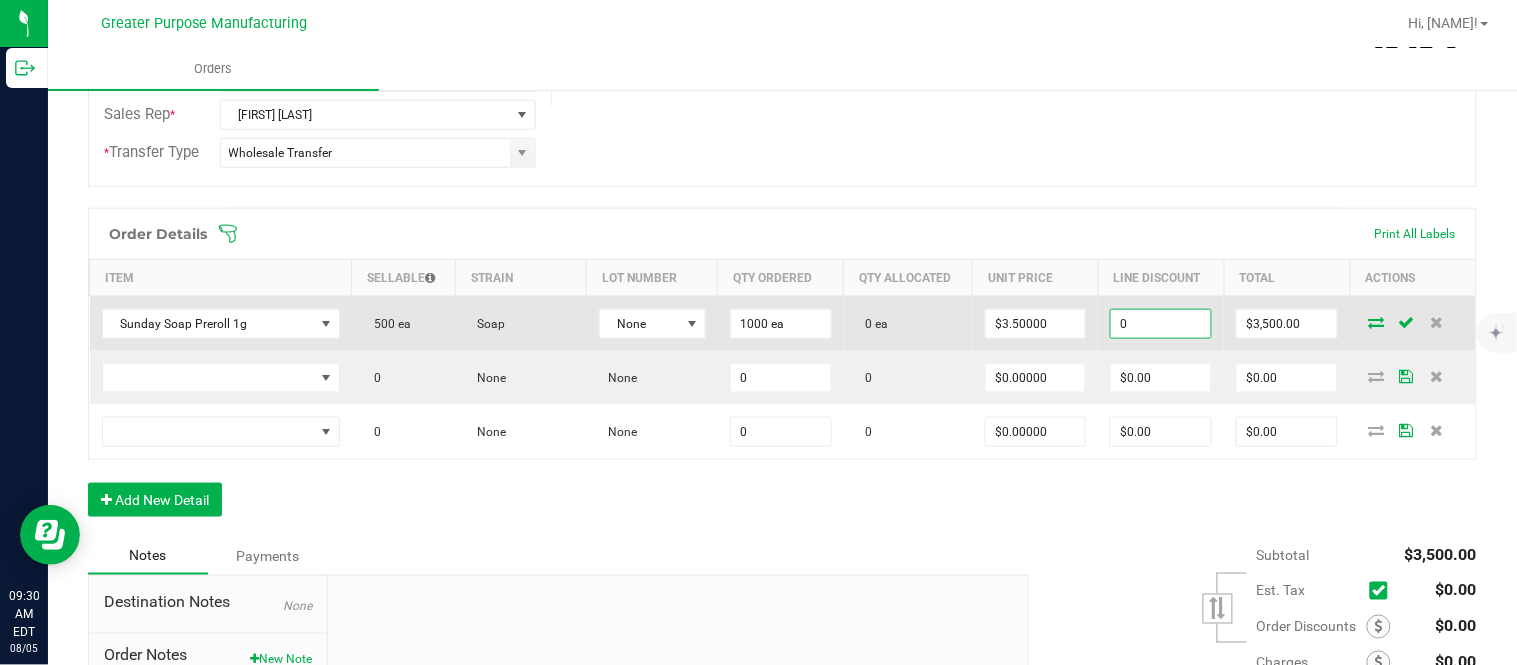 paste on "1745" 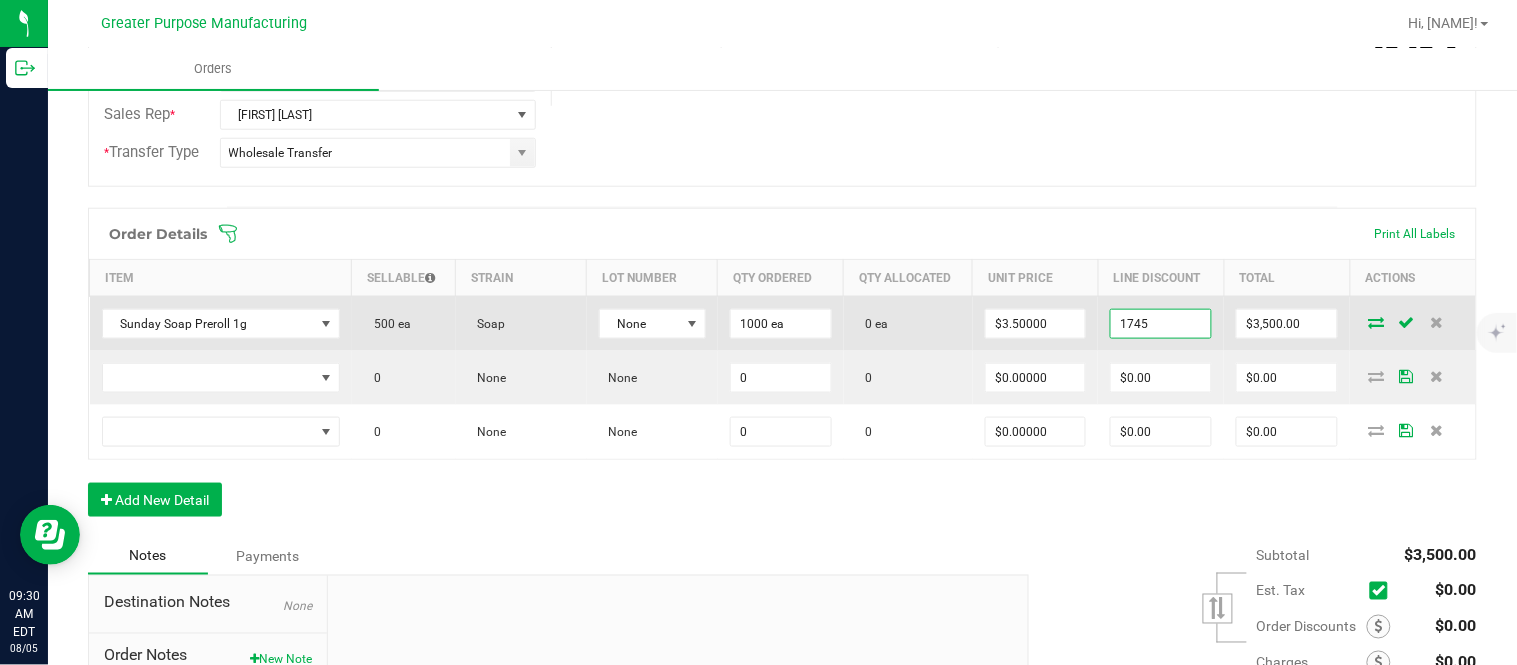 type on "$1,745.00" 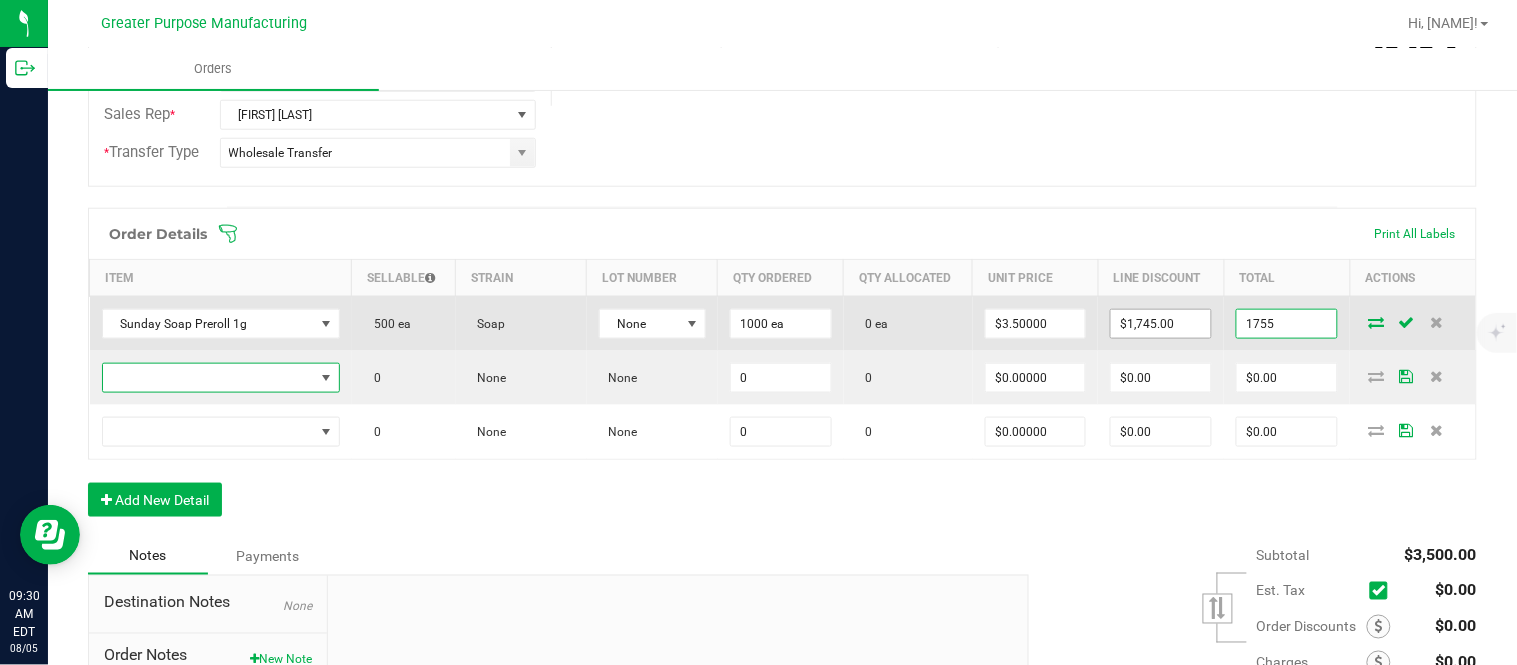 type on "$1,755.00" 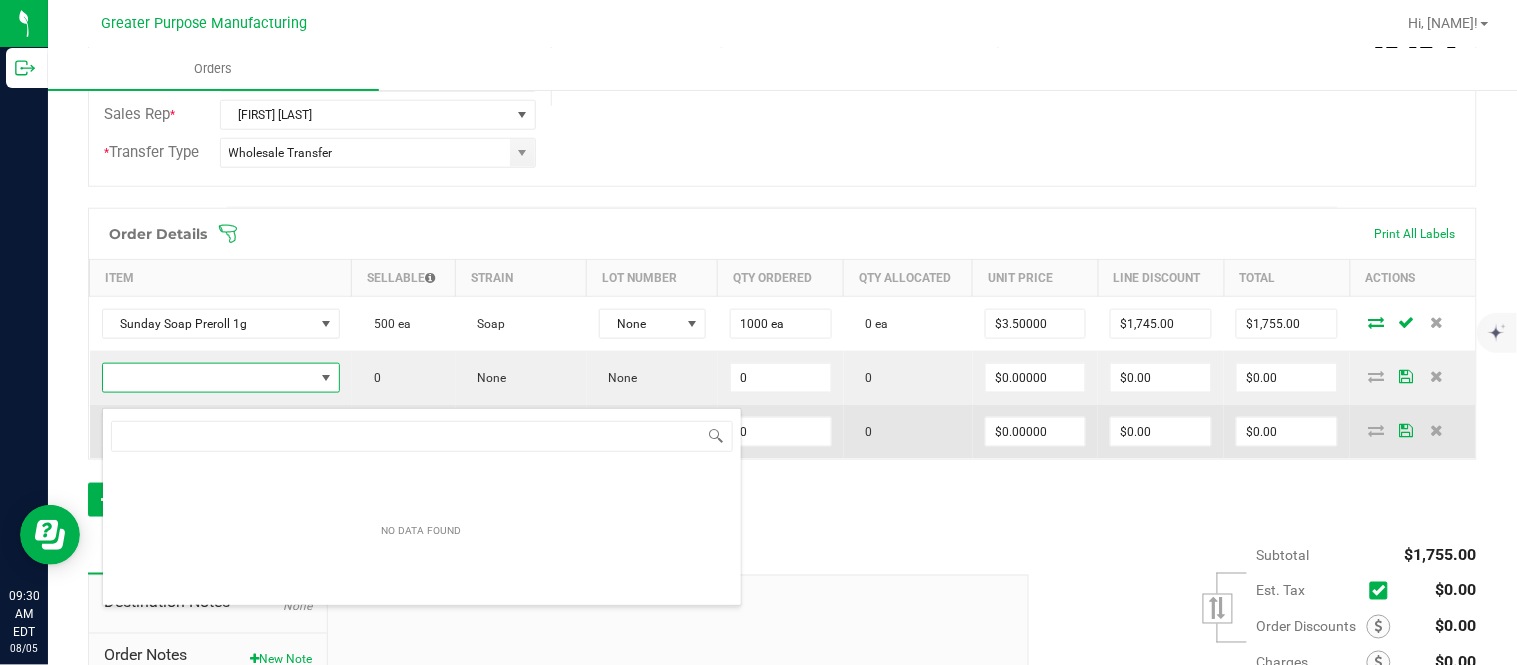 scroll, scrollTop: 99970, scrollLeft: 99765, axis: both 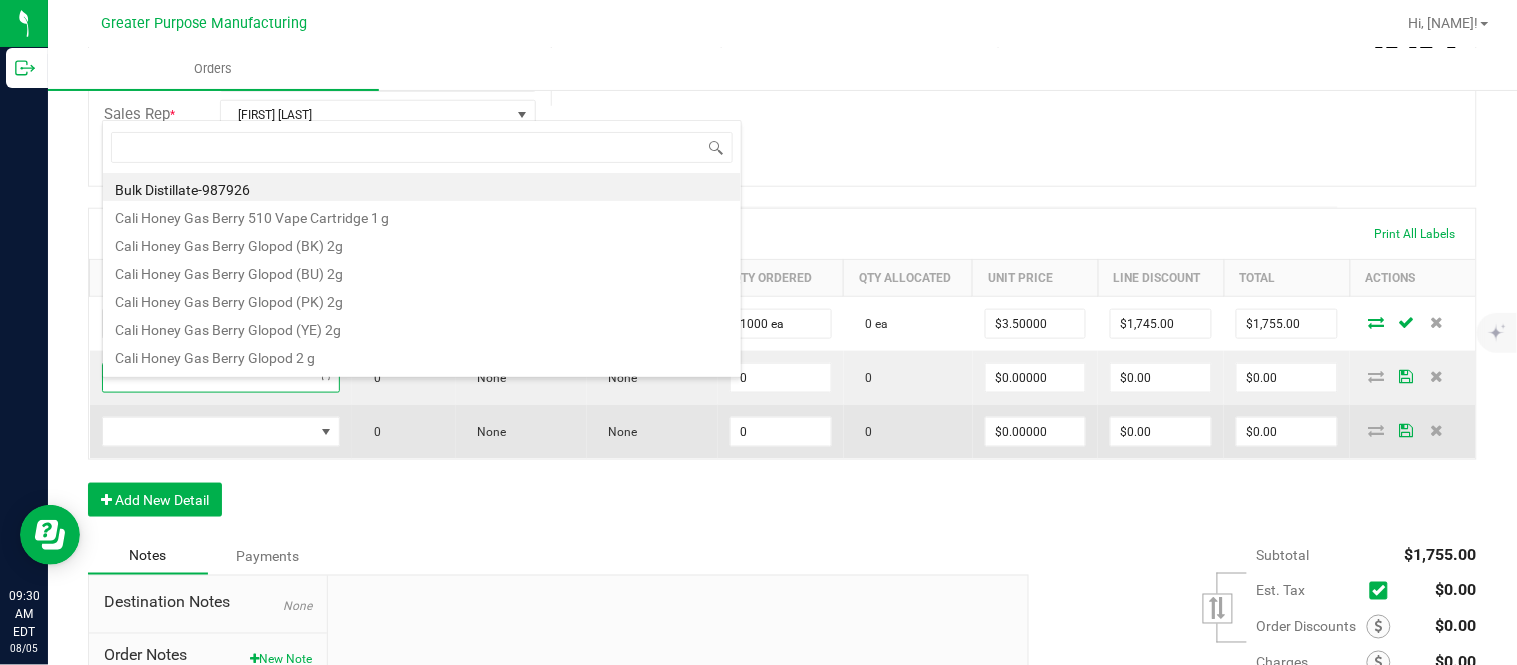 type on "1.5.7.1222.0" 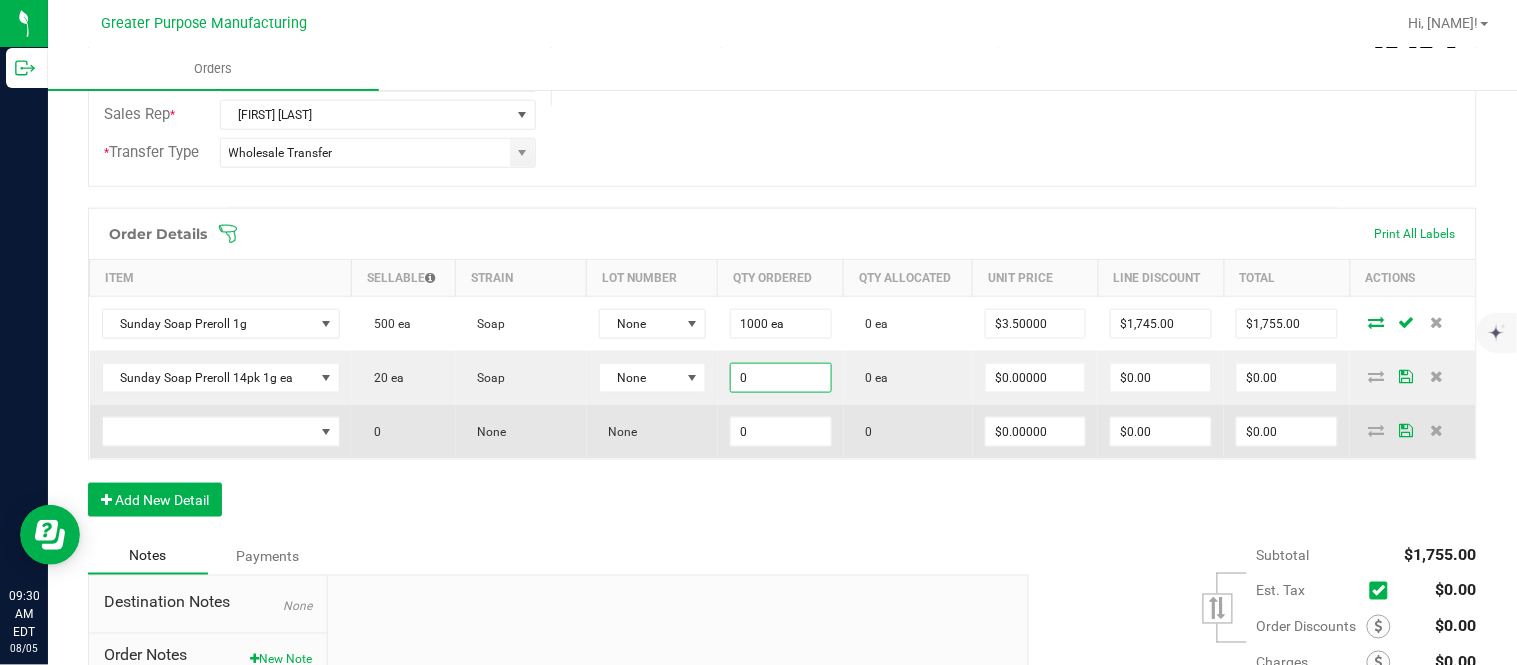 paste on "4" 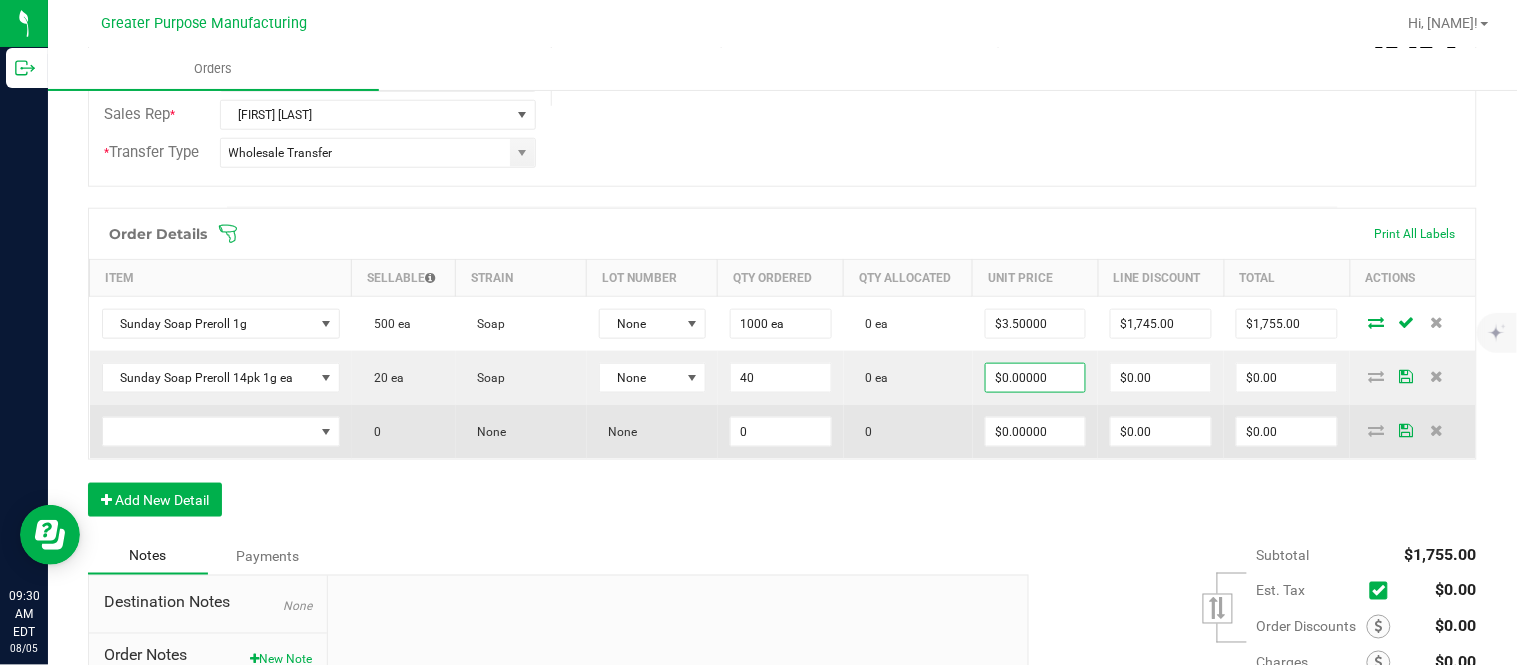type on "40 ea" 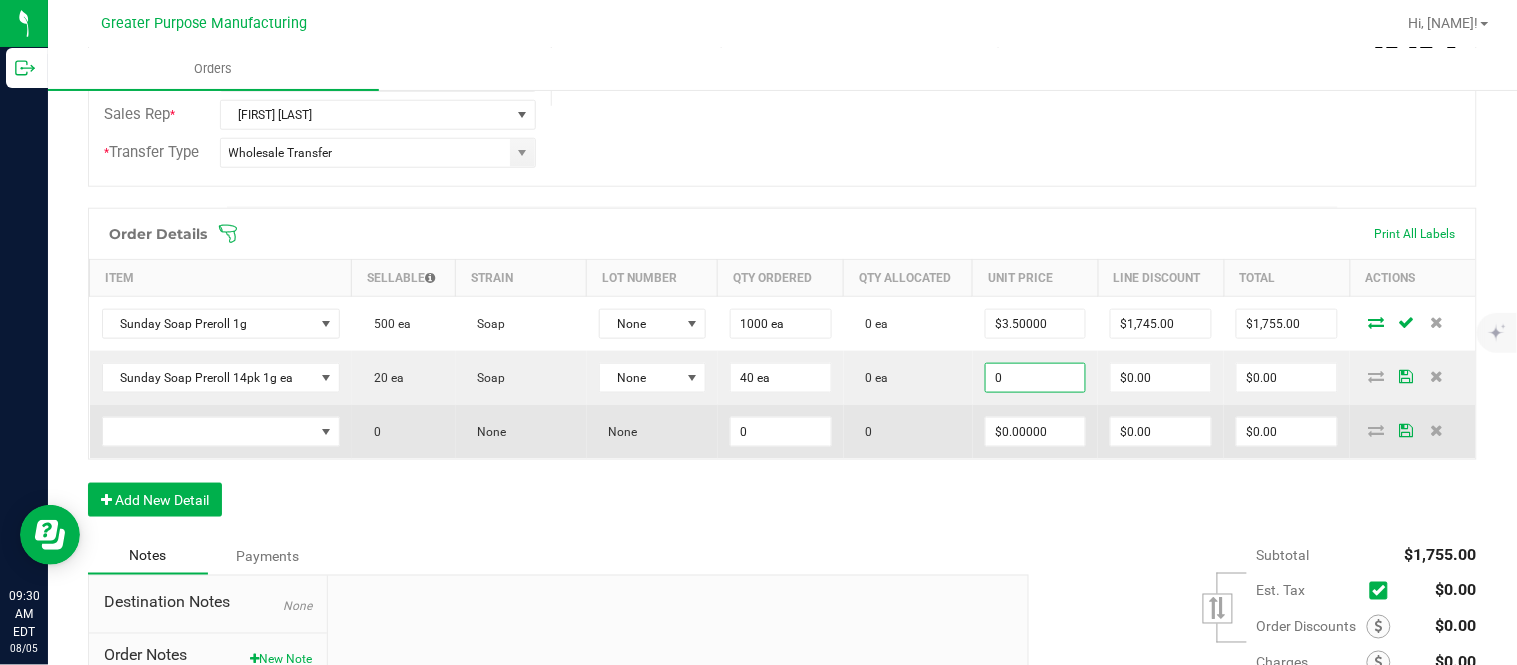 type on "$0.00000" 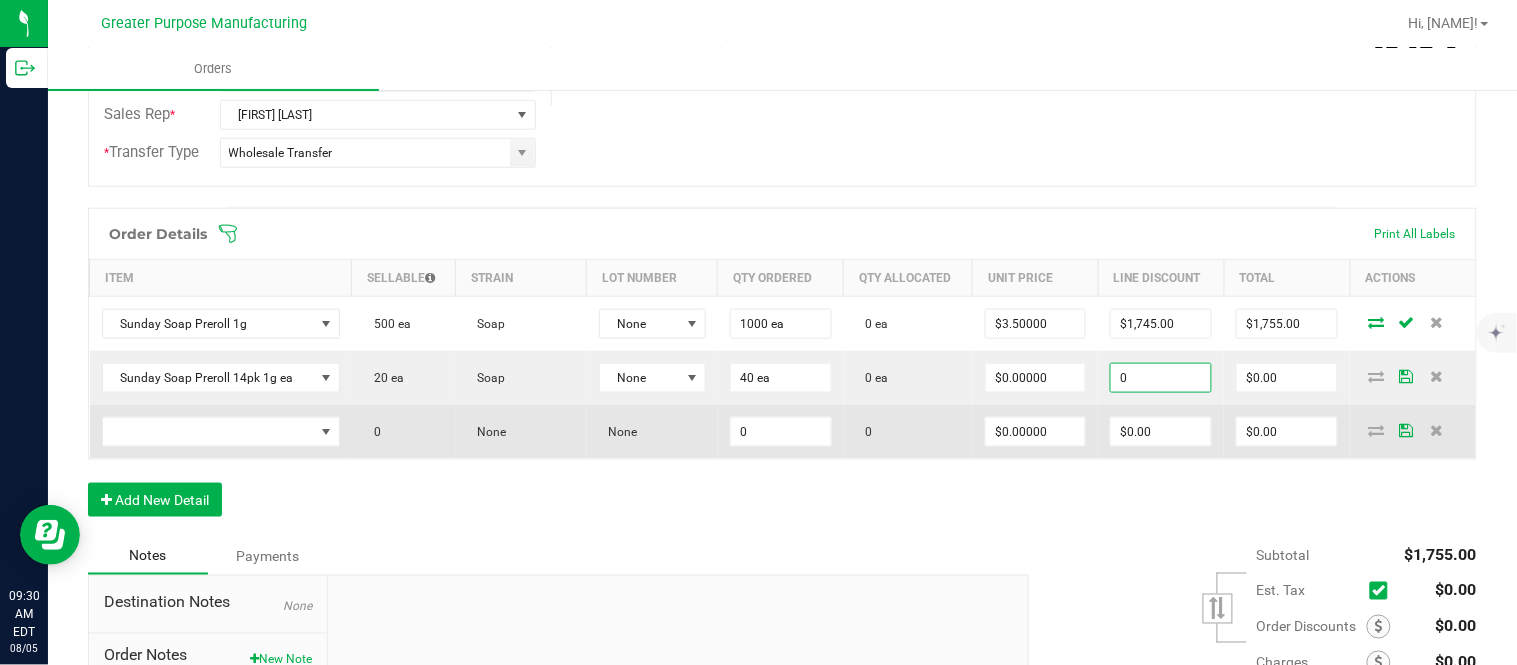 type on "$0.00" 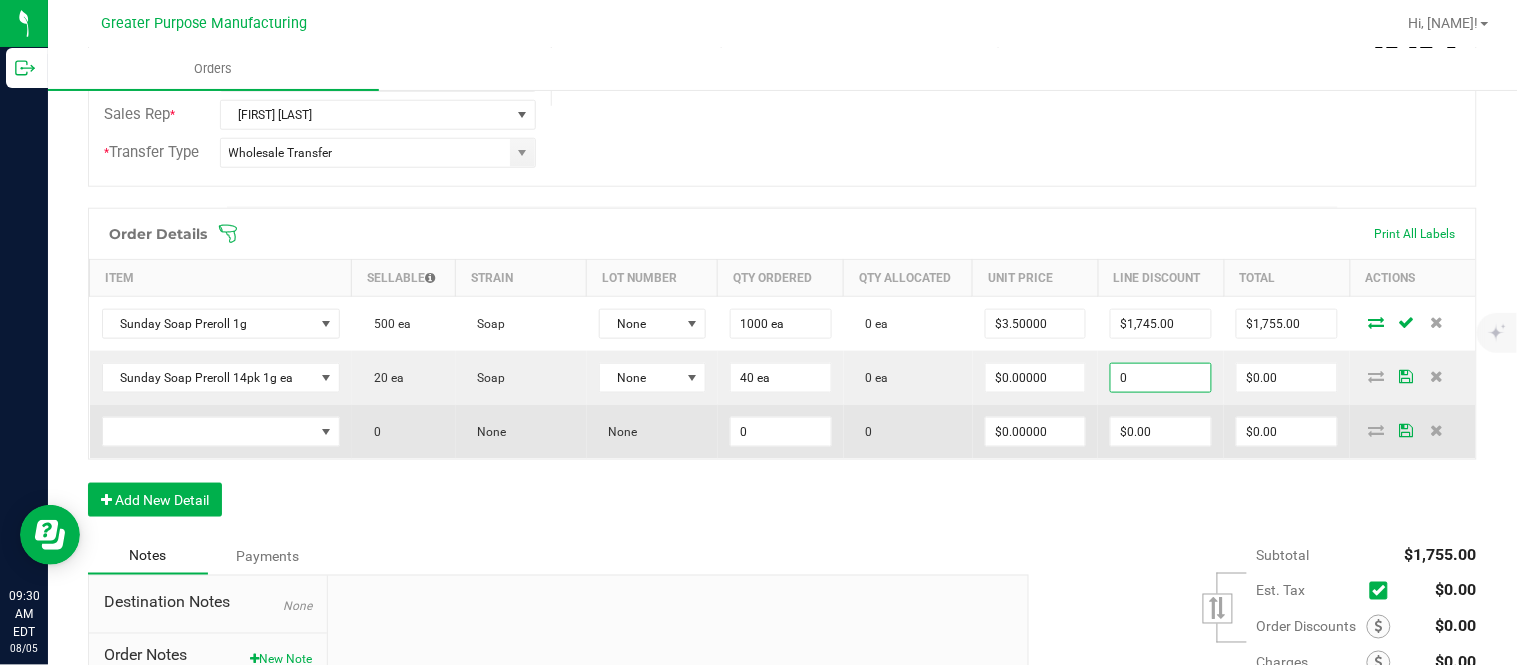 type on "0" 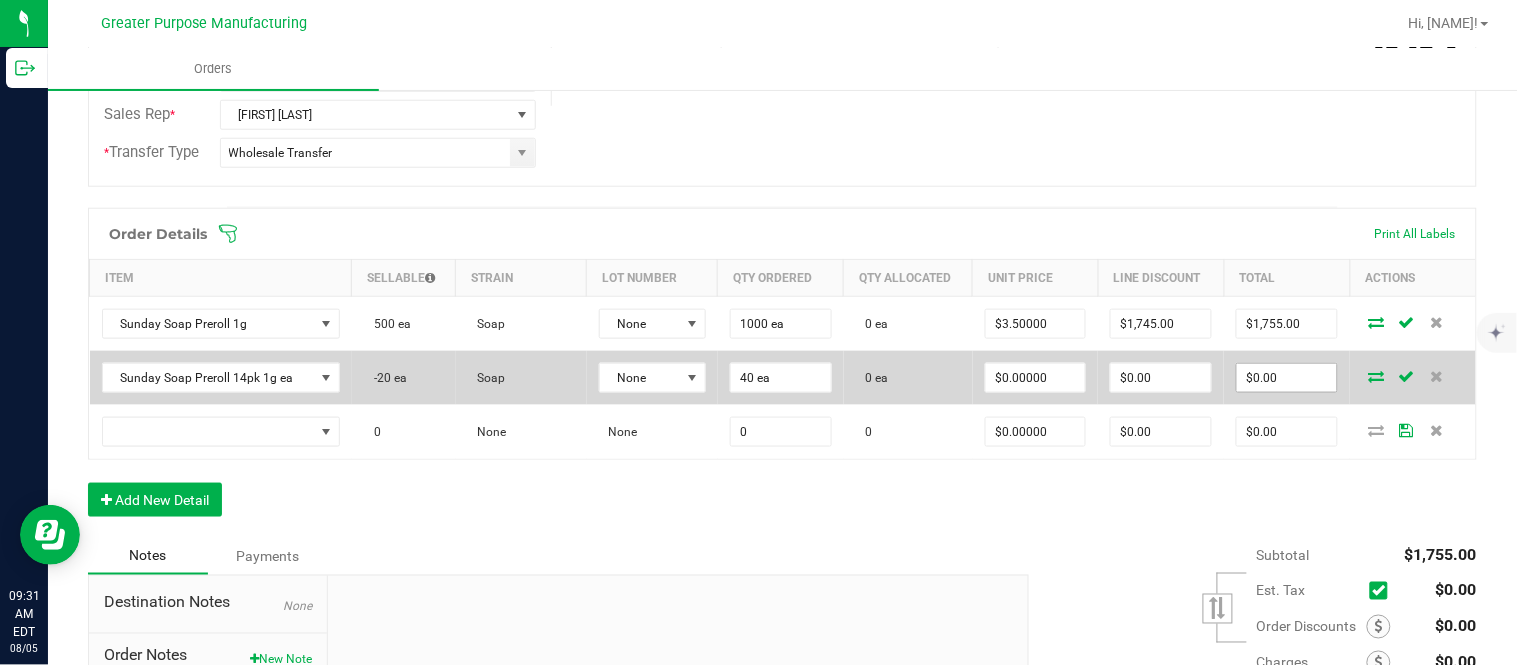 click on "$0.00" at bounding box center [1287, 378] 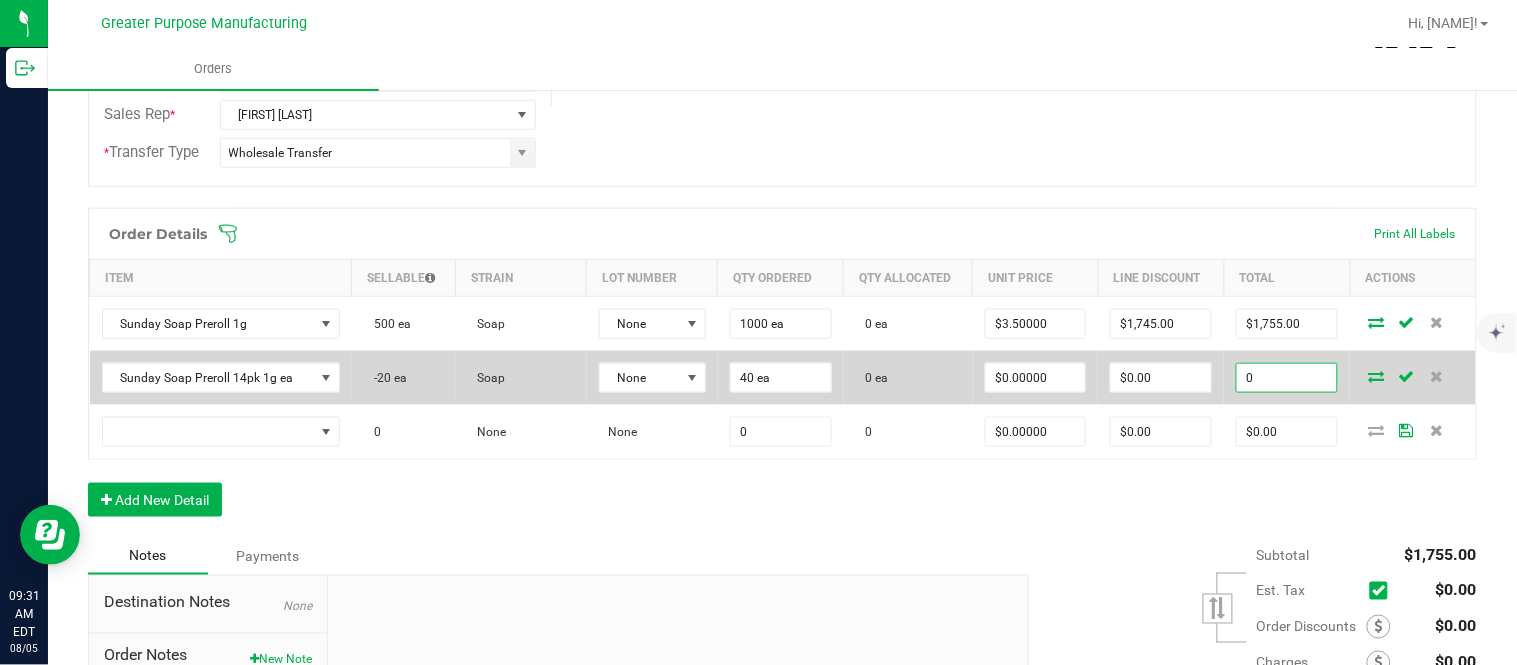 paste on "156" 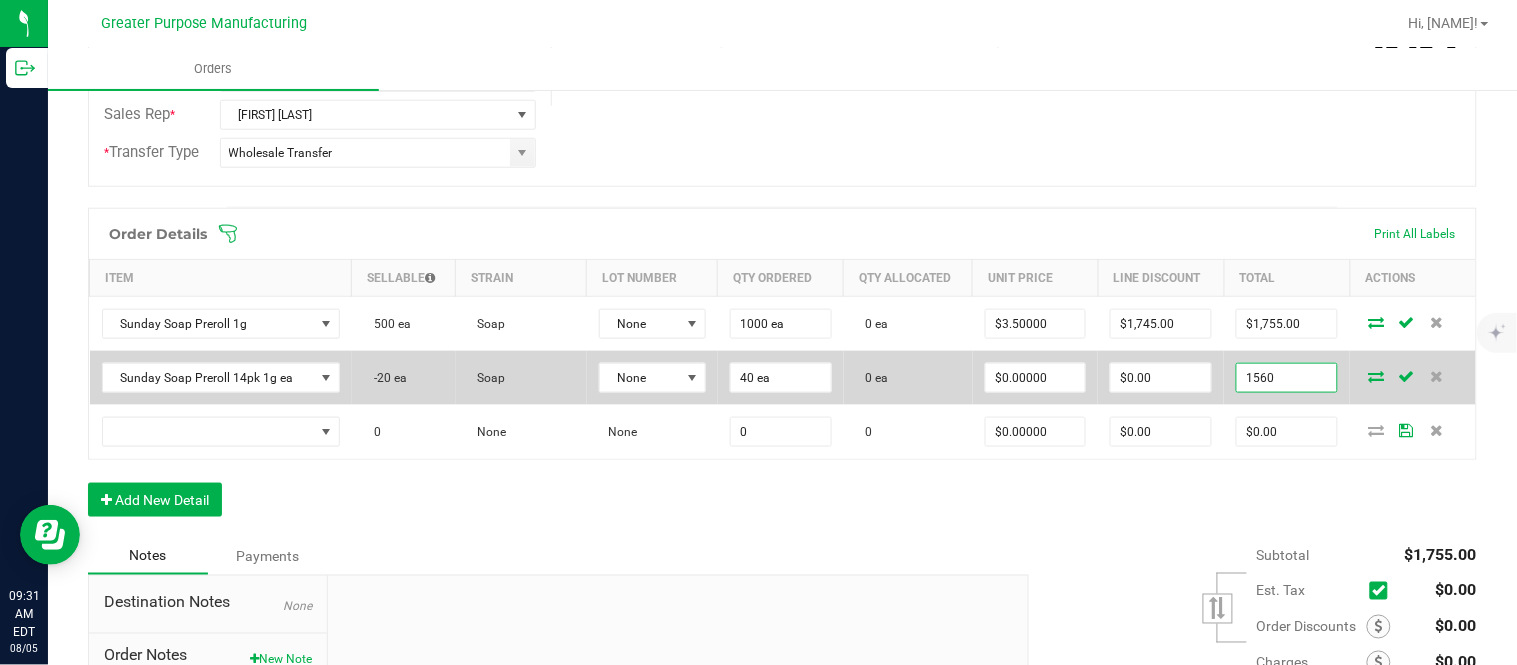 type on "1560" 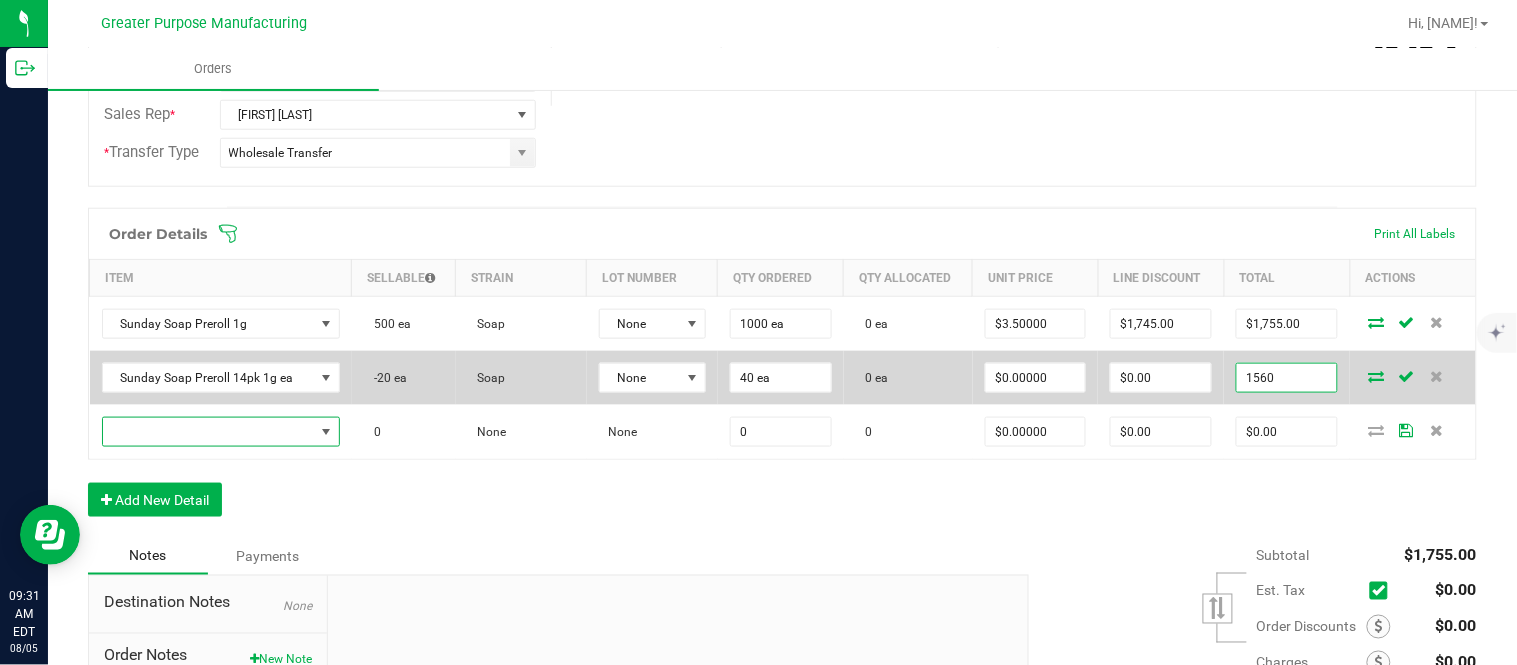 type on "$39.00000" 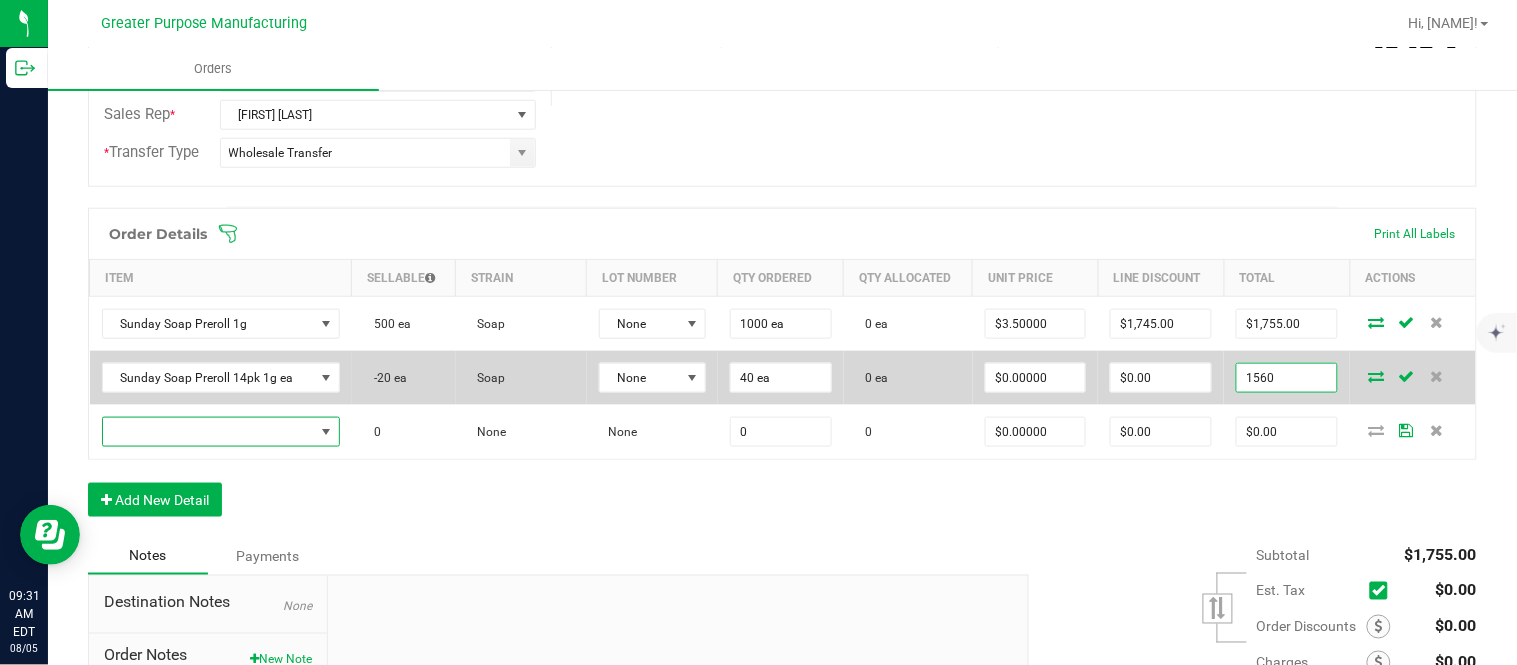 type on "$1,560.00" 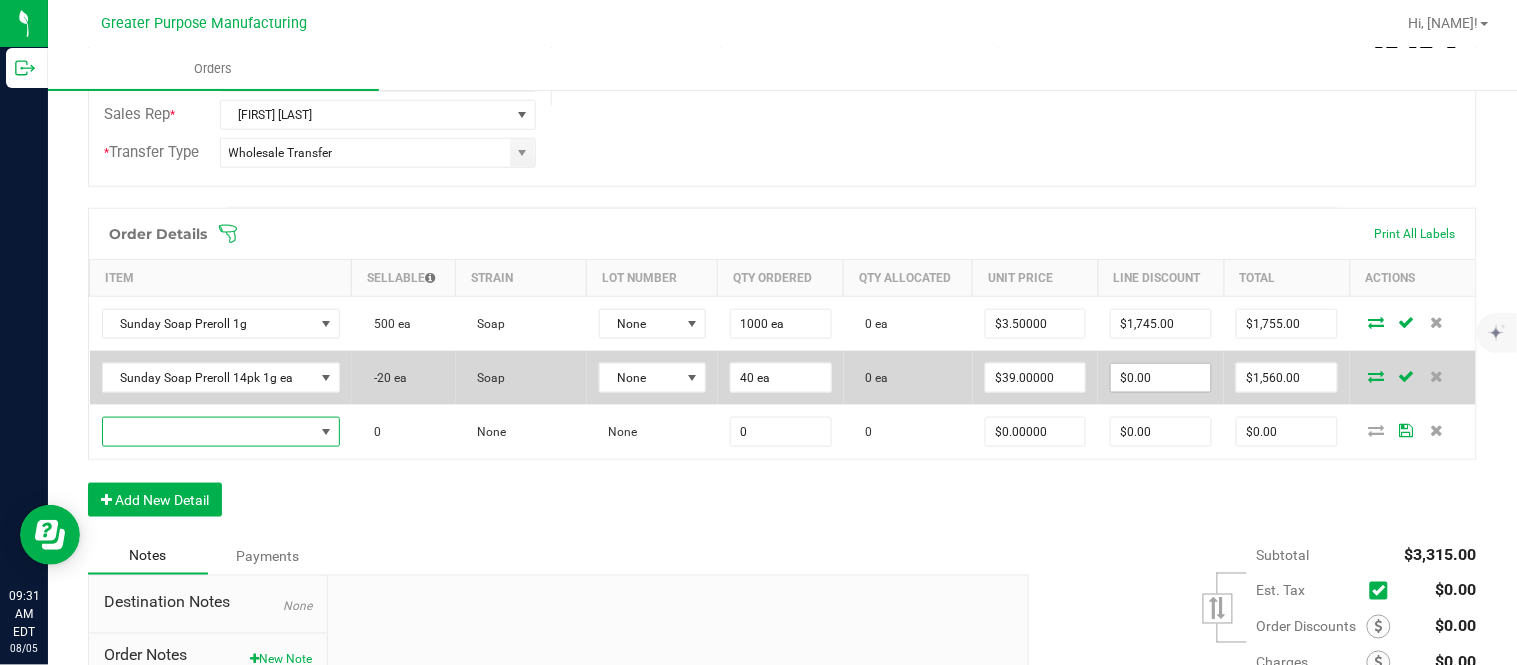 click on "$0.00" at bounding box center (1161, 378) 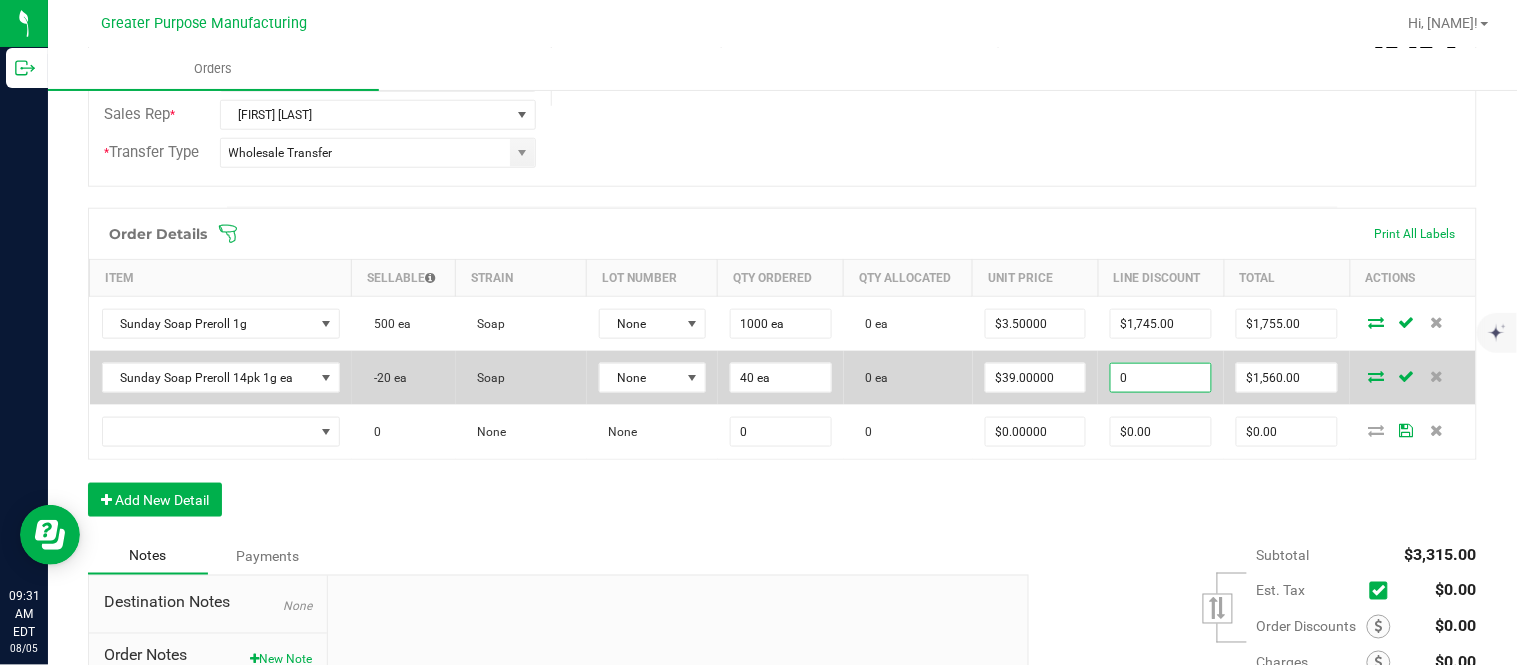paste on "779.8" 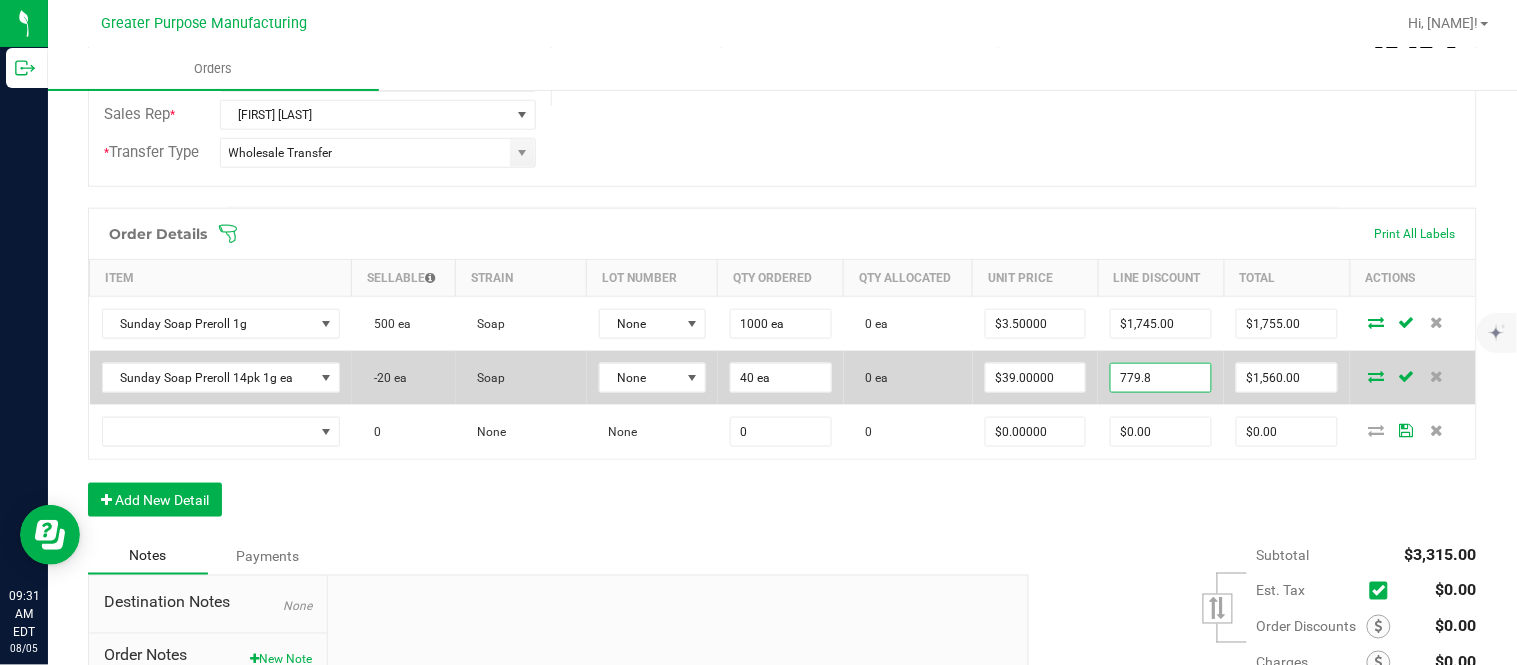 type on "$779.80" 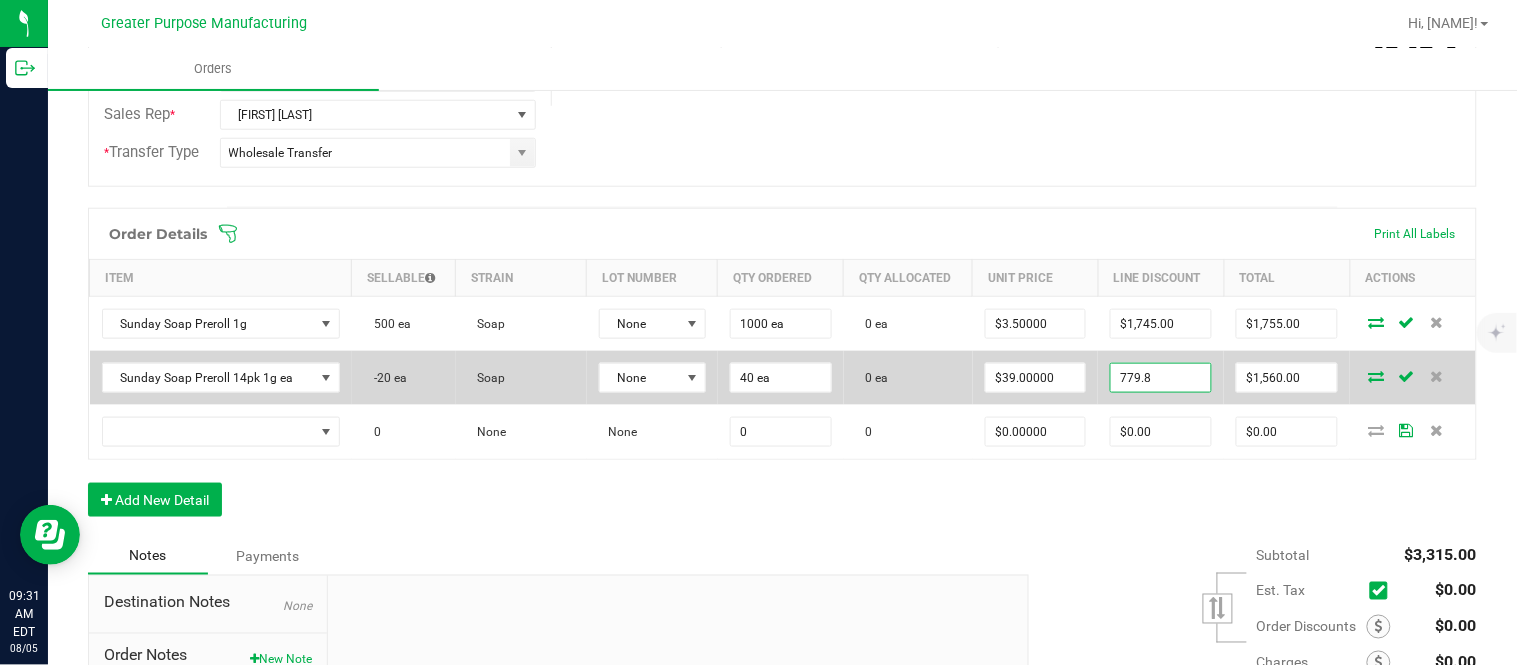 type on "780.2" 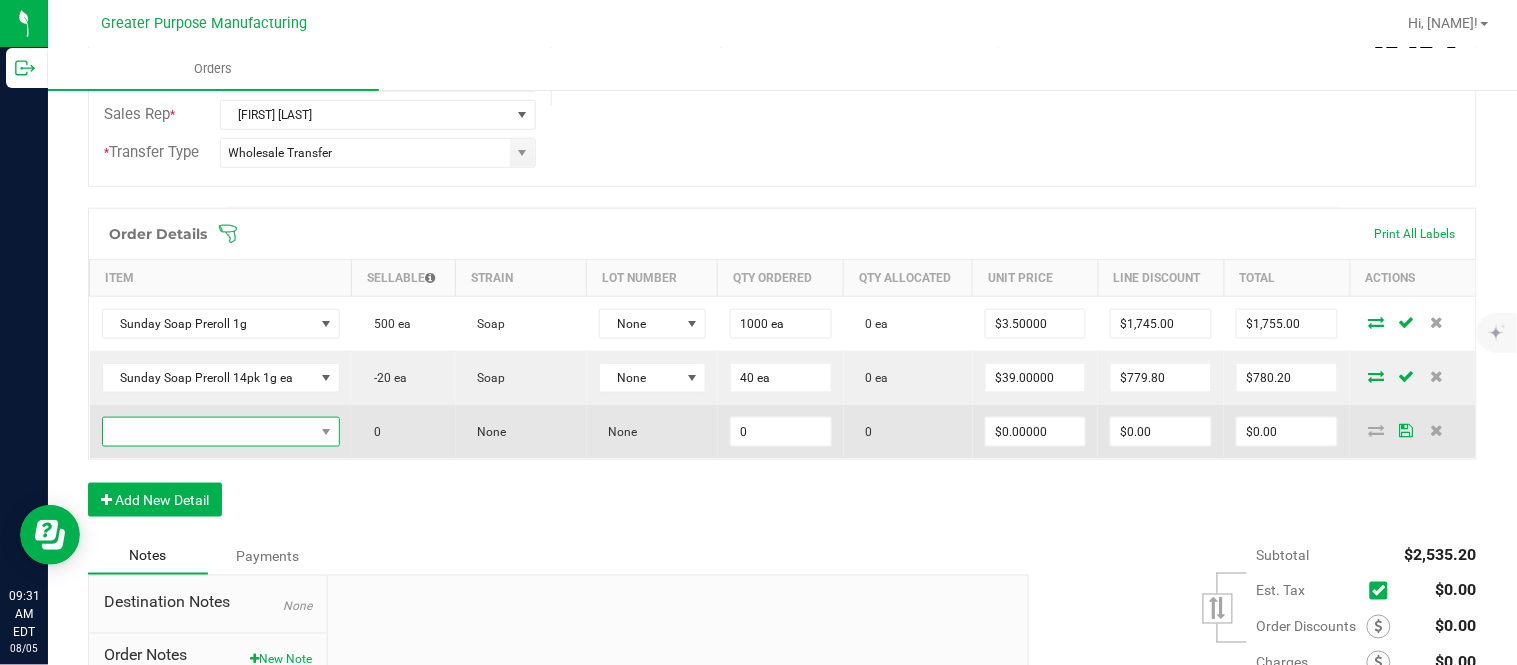 click at bounding box center [208, 432] 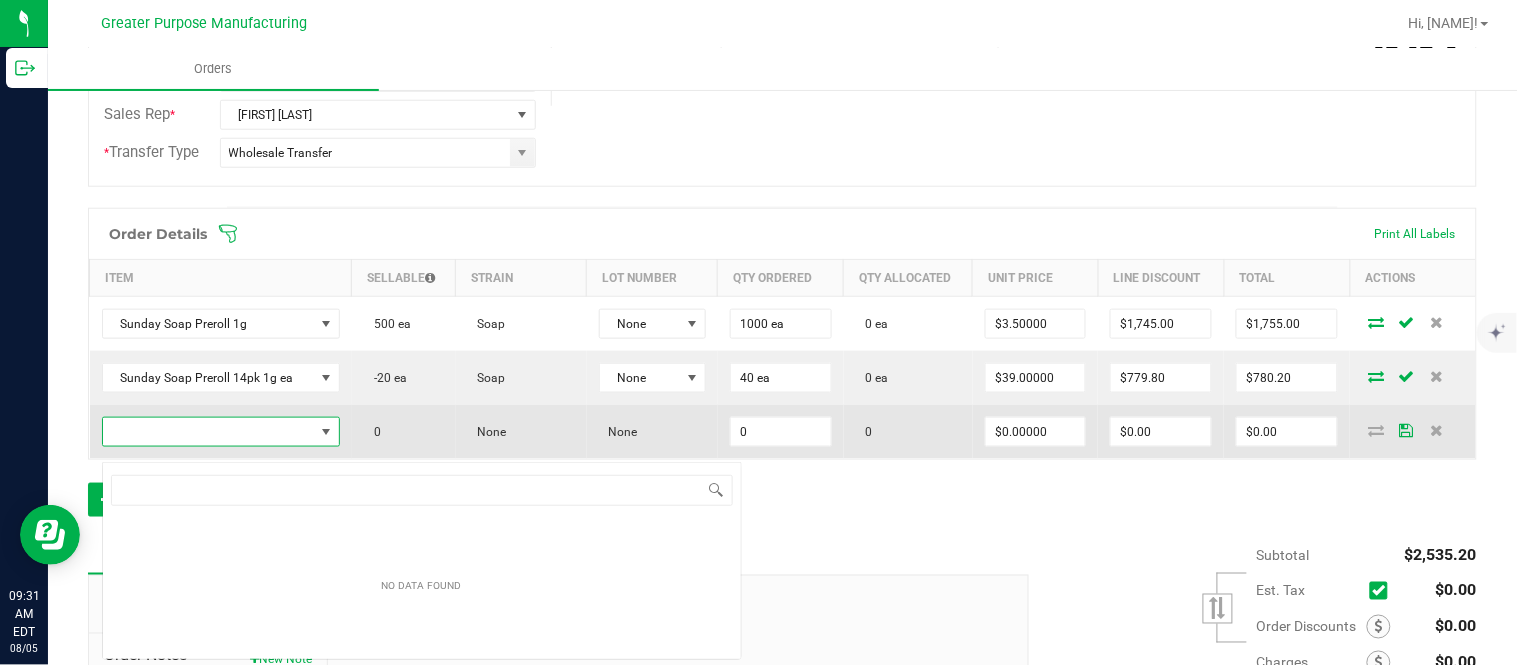 scroll, scrollTop: 99970, scrollLeft: 99765, axis: both 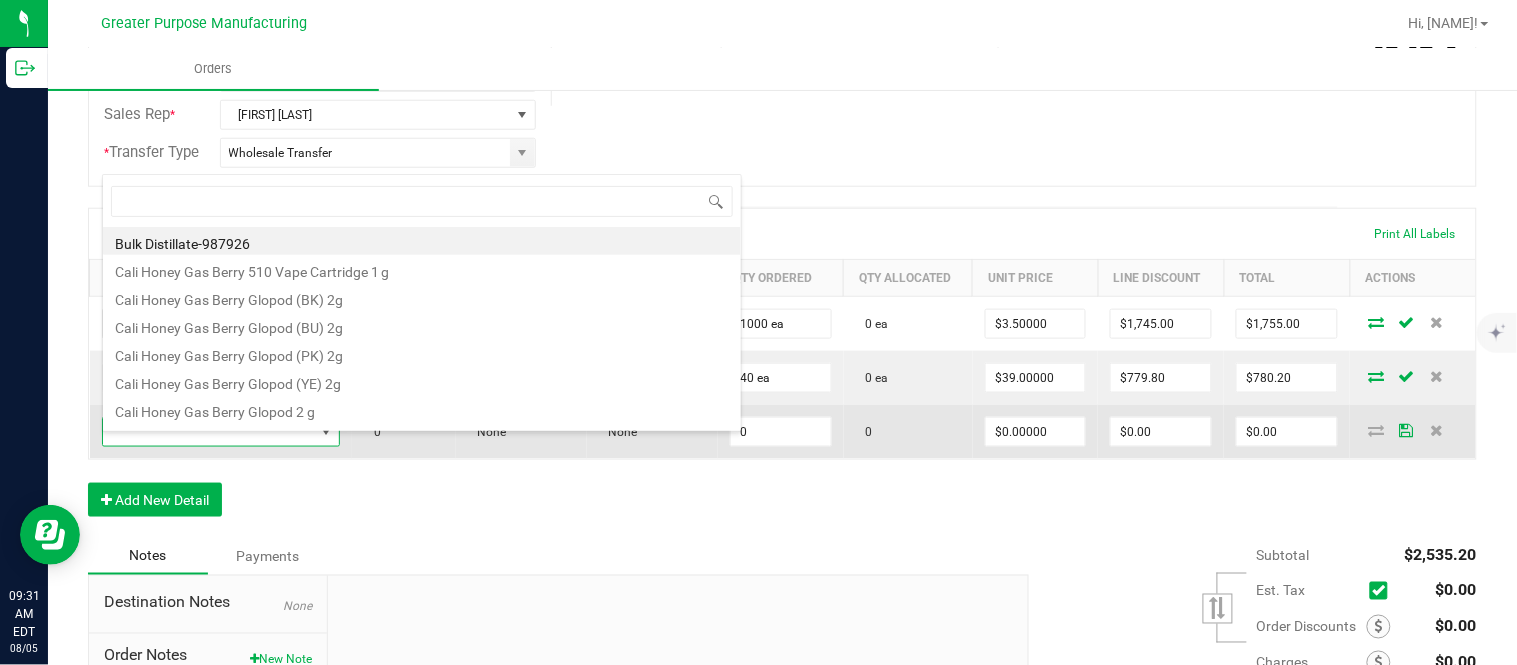 type on "1.5.7.1223.0" 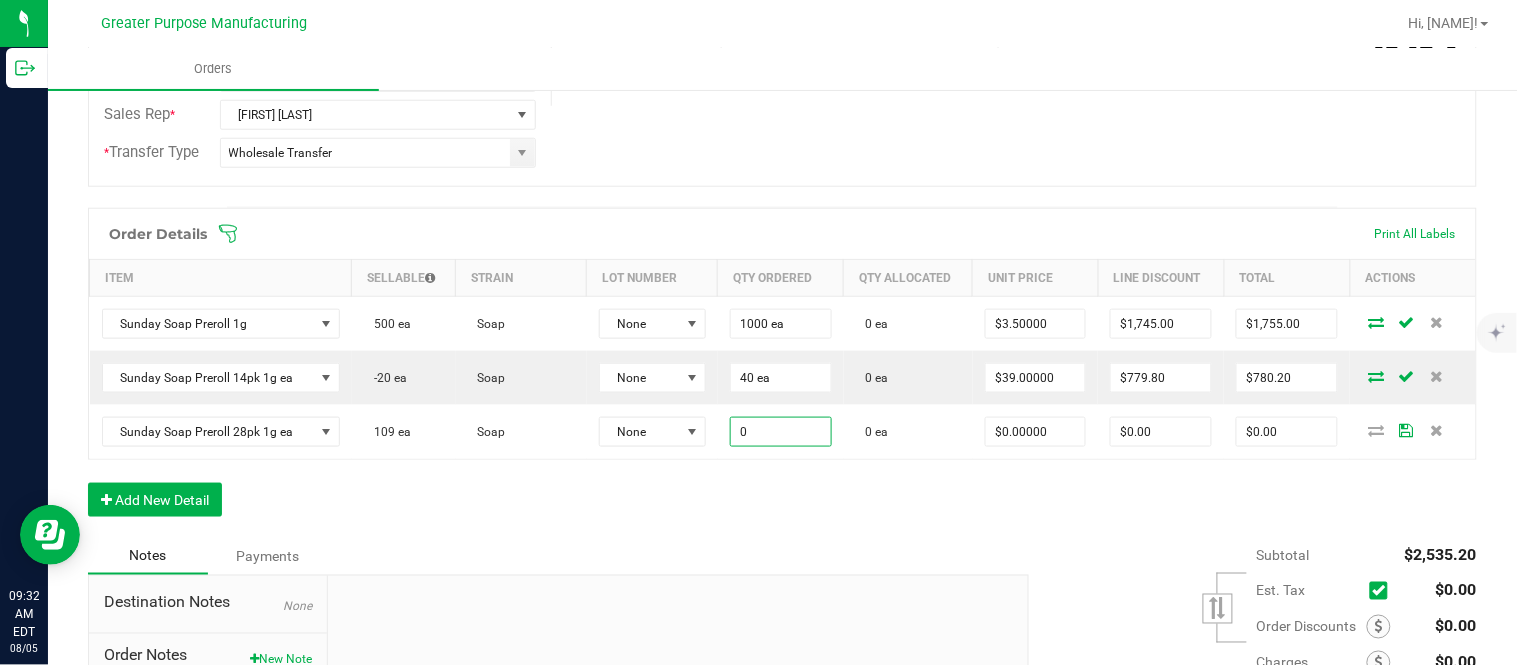paste on "2" 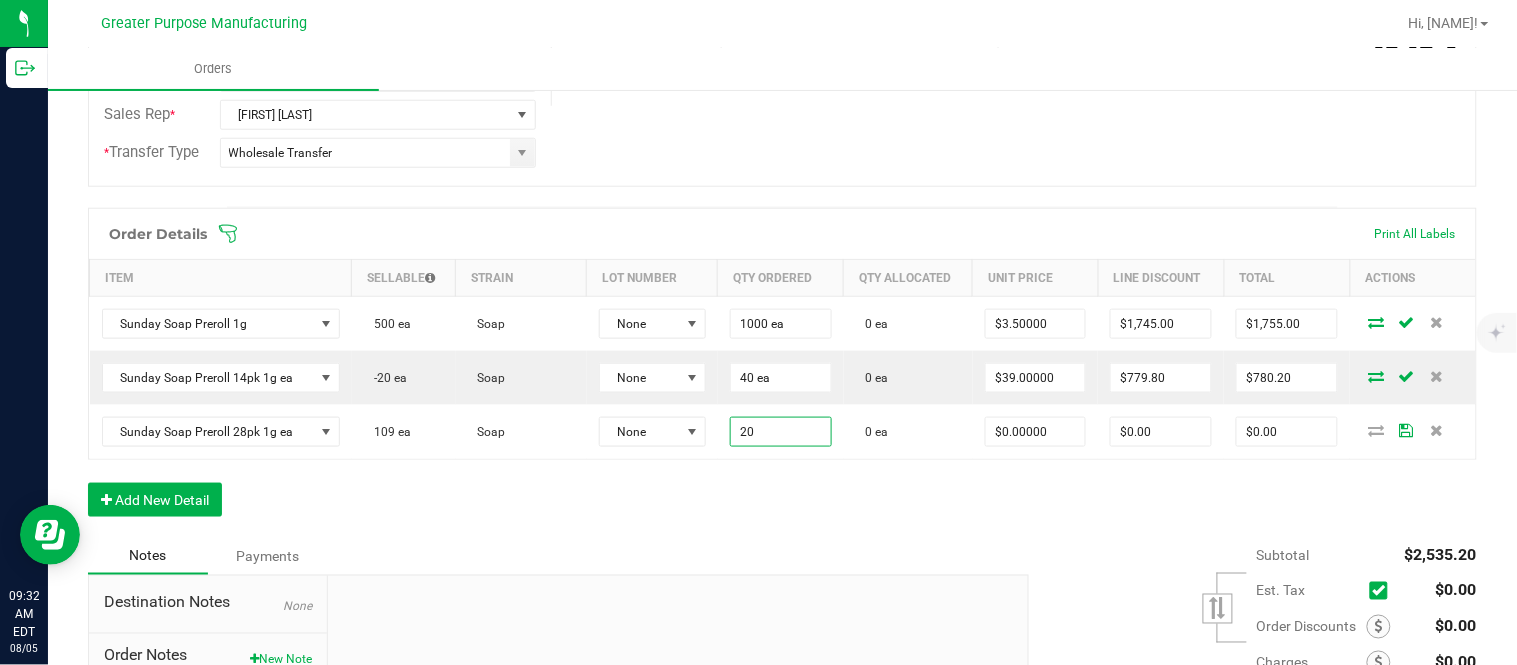 type on "20 ea" 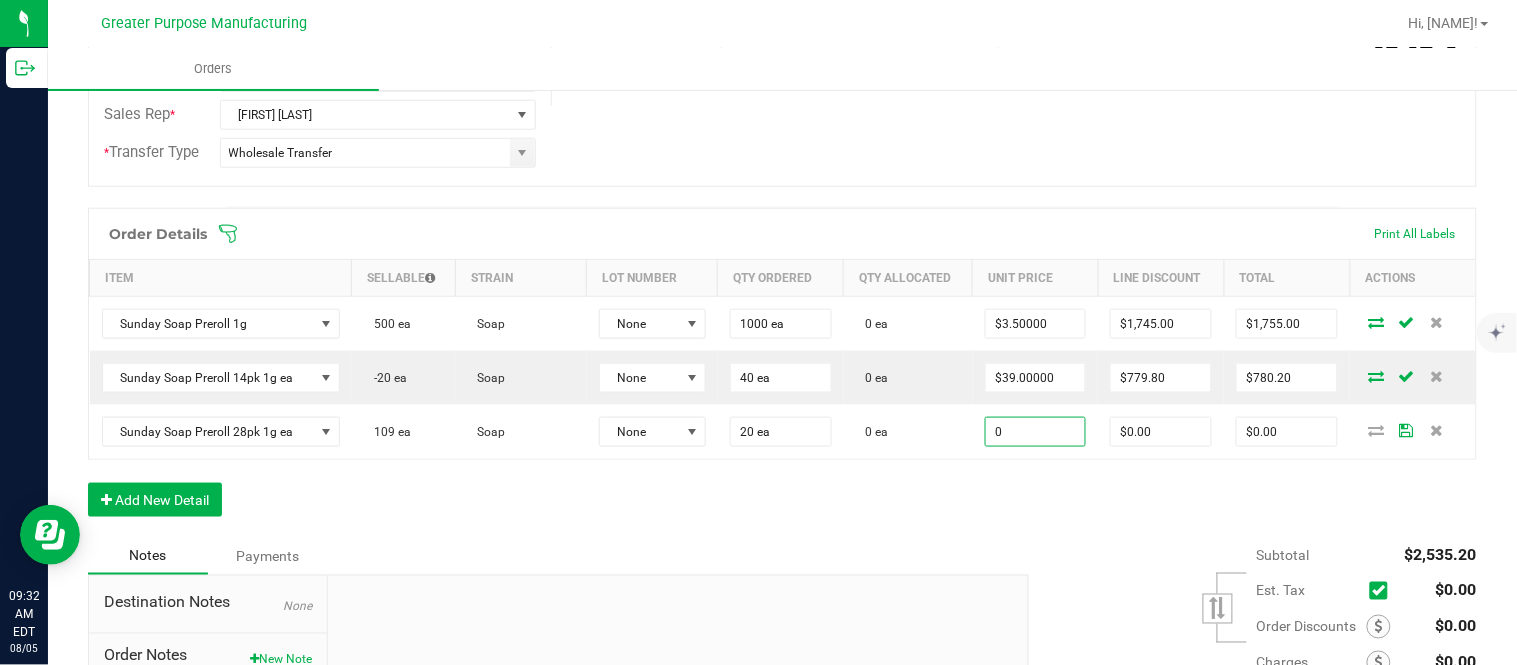 type on "$0.00000" 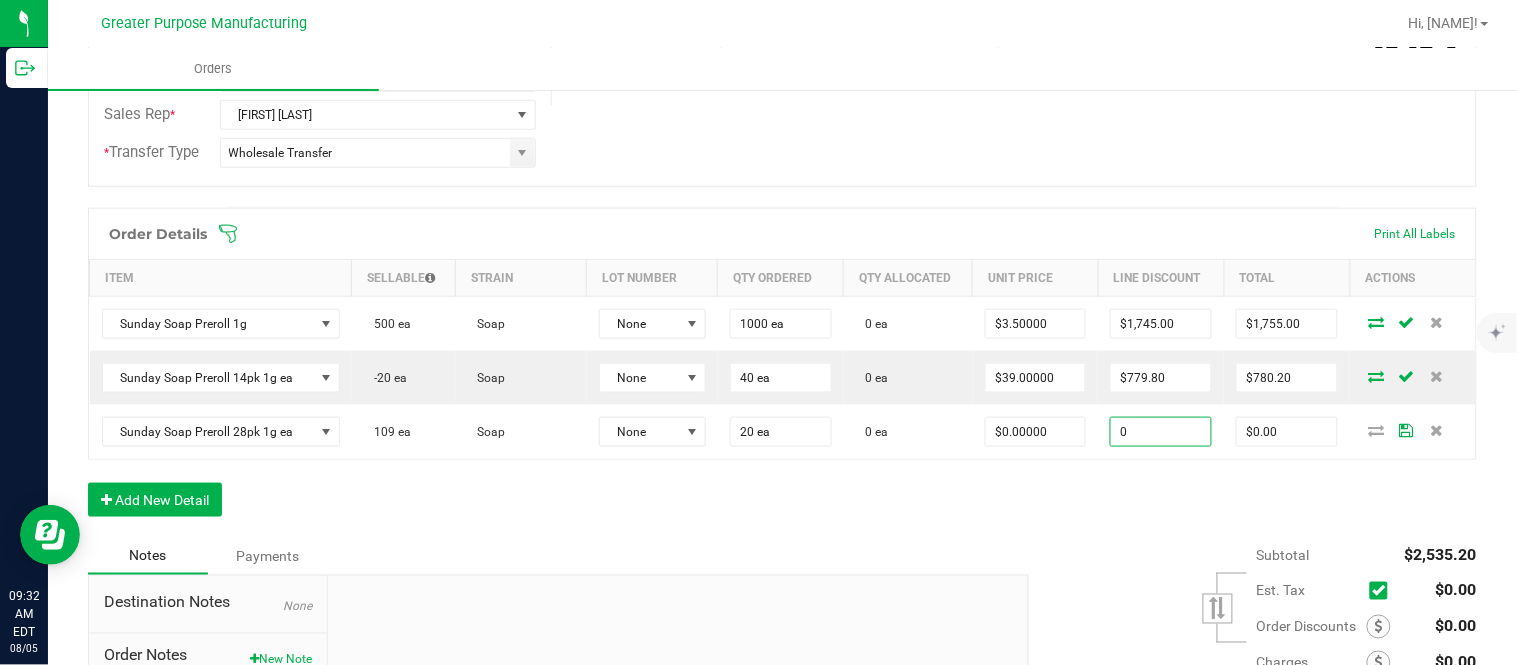 type on "$0.00" 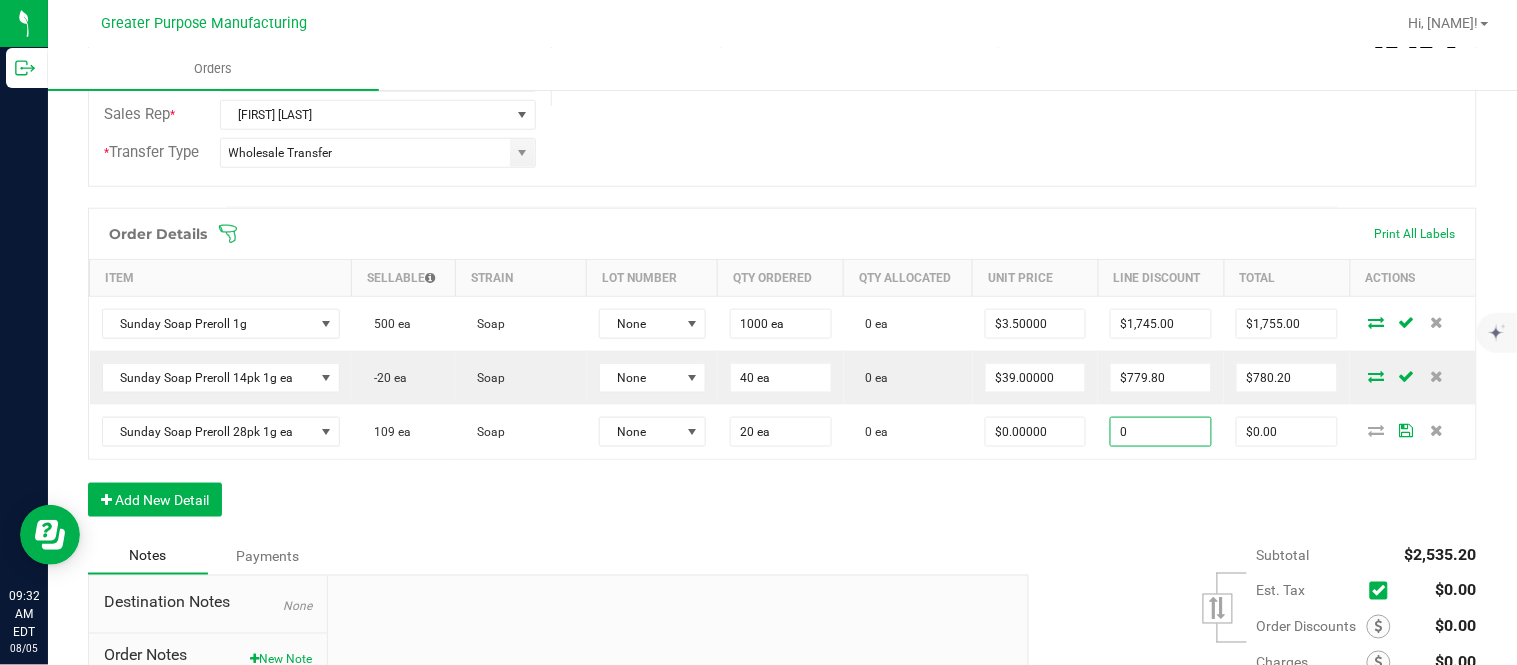 type on "0" 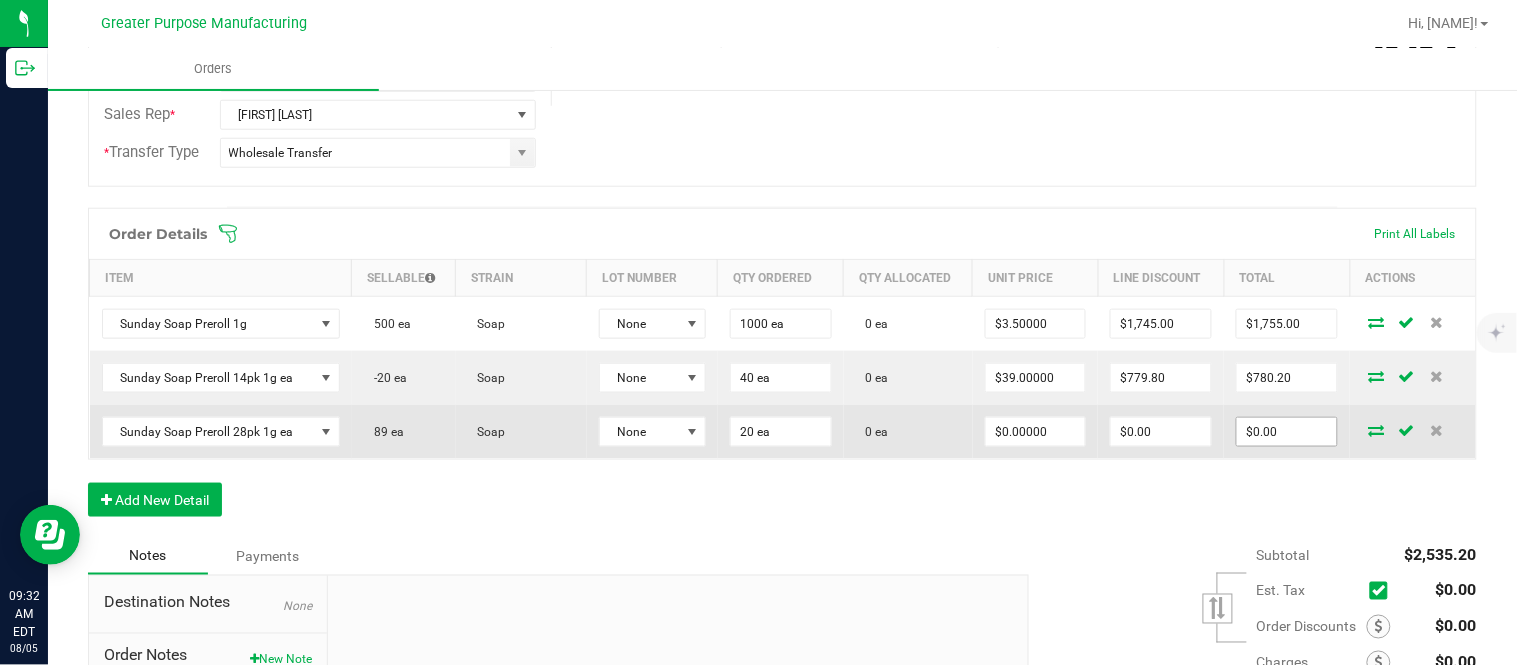 click on "$0.00" at bounding box center (1287, 432) 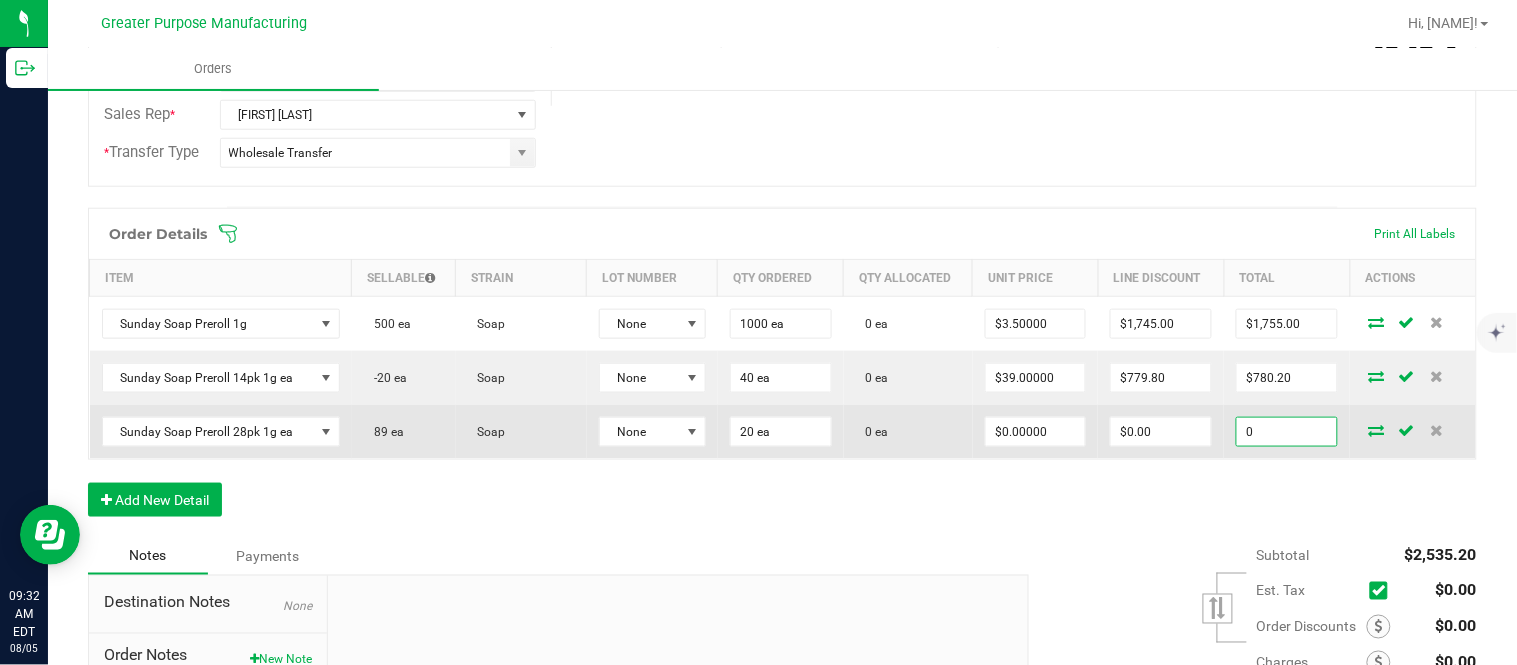 paste on "138" 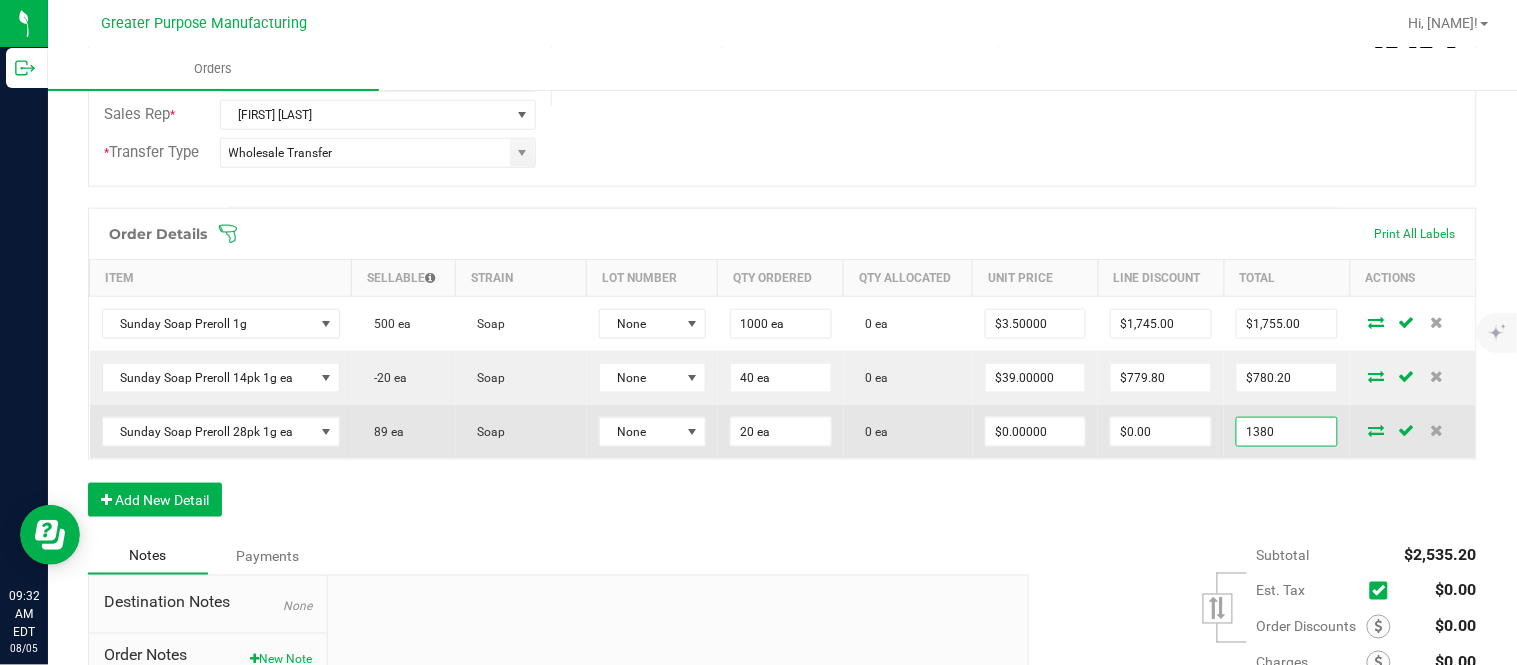 type on "1380" 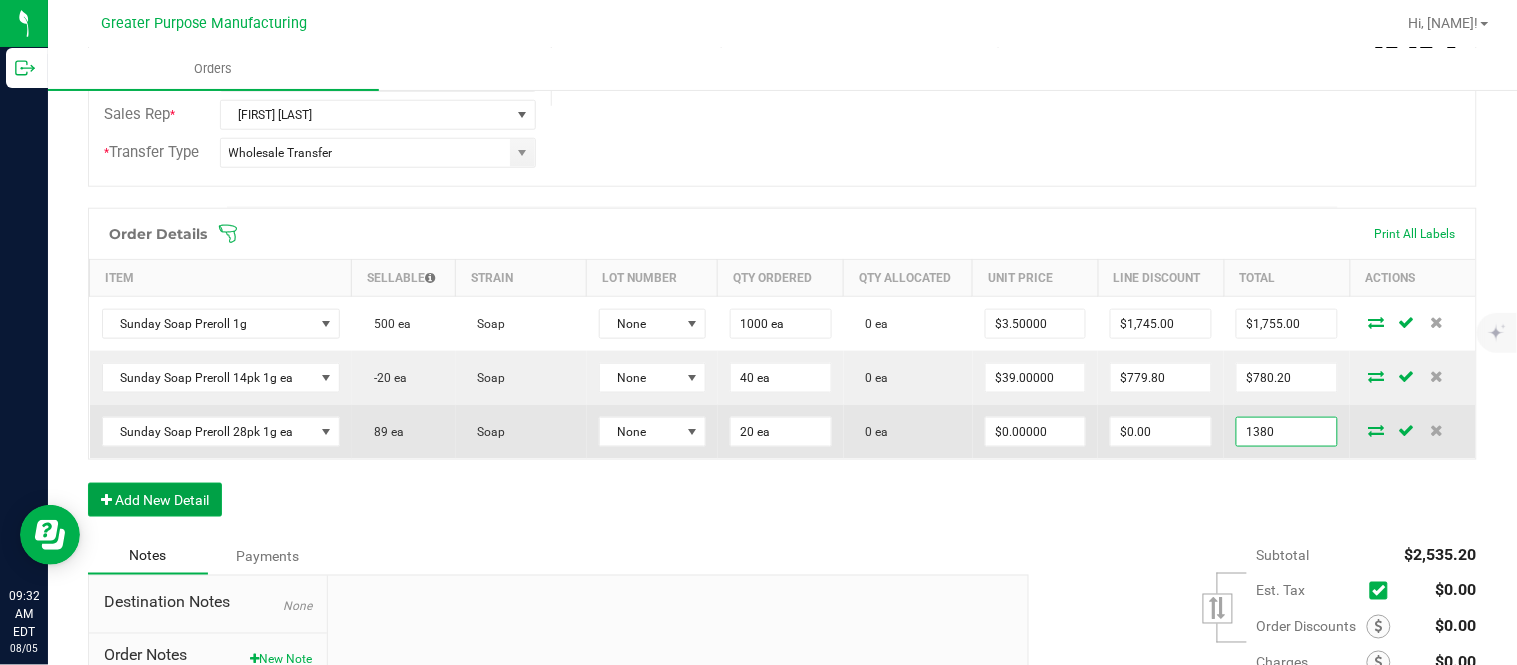 type on "$69.00000" 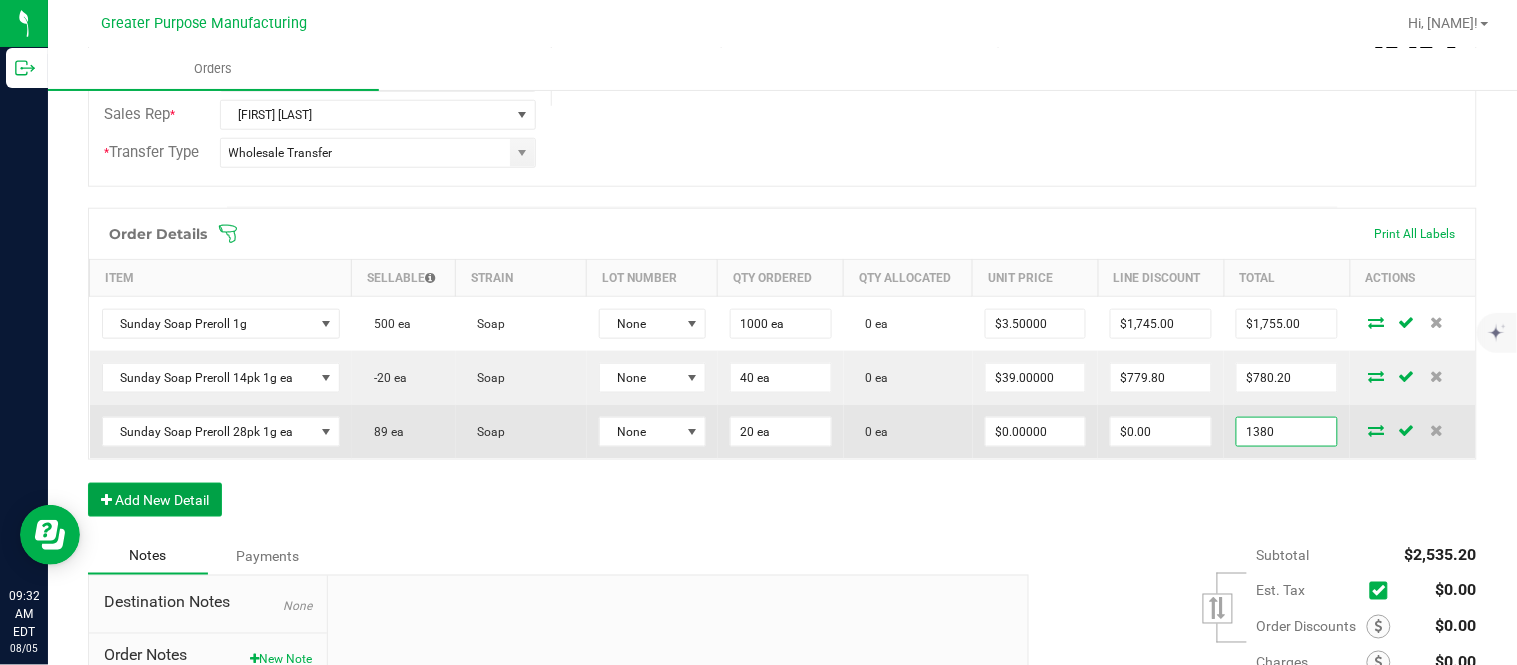 type on "$1,380.00" 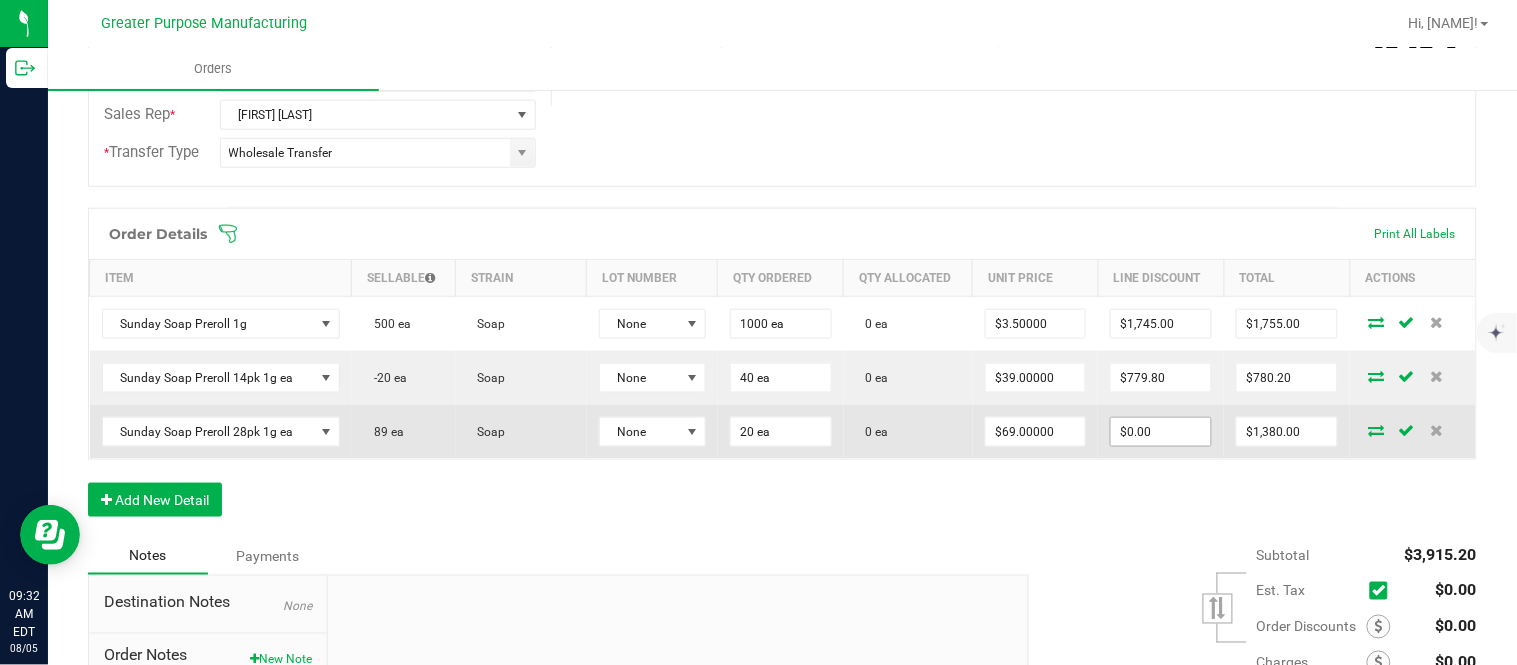 click on "$0.00" at bounding box center [1161, 432] 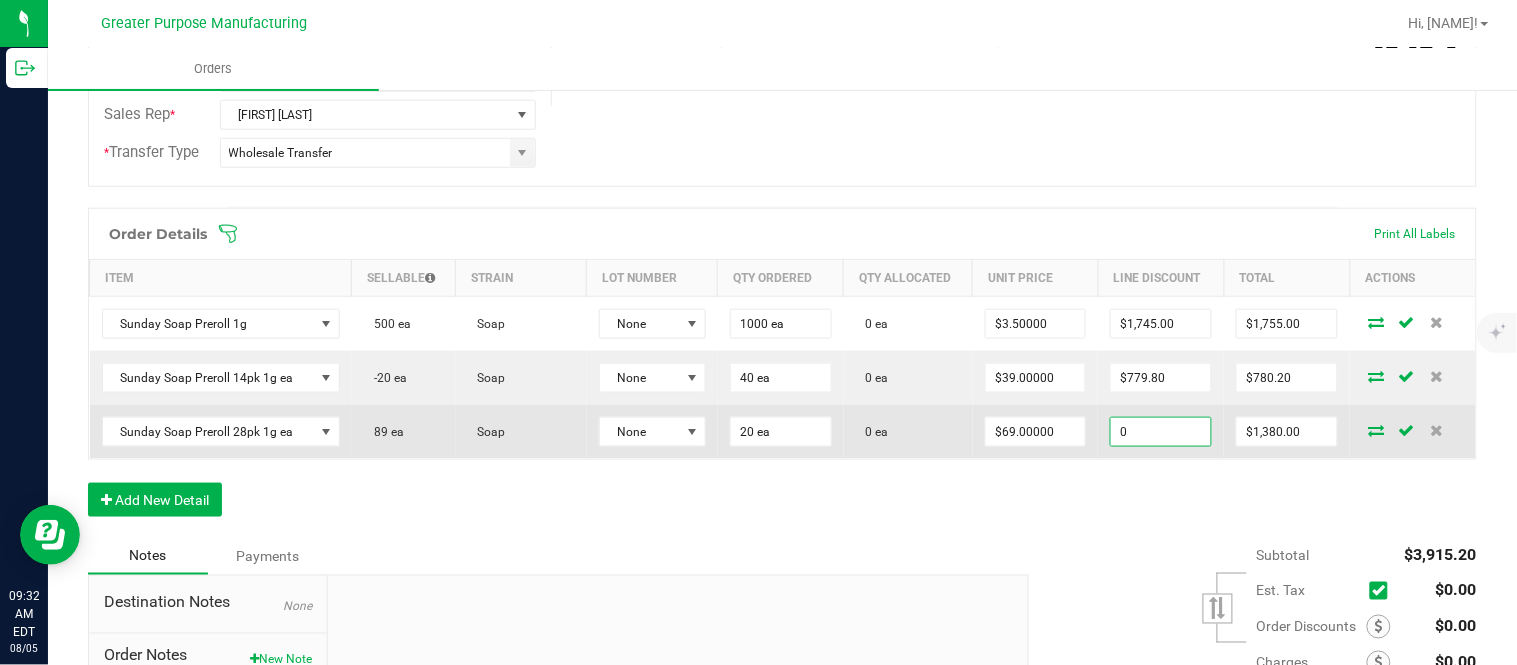 paste on "689.9" 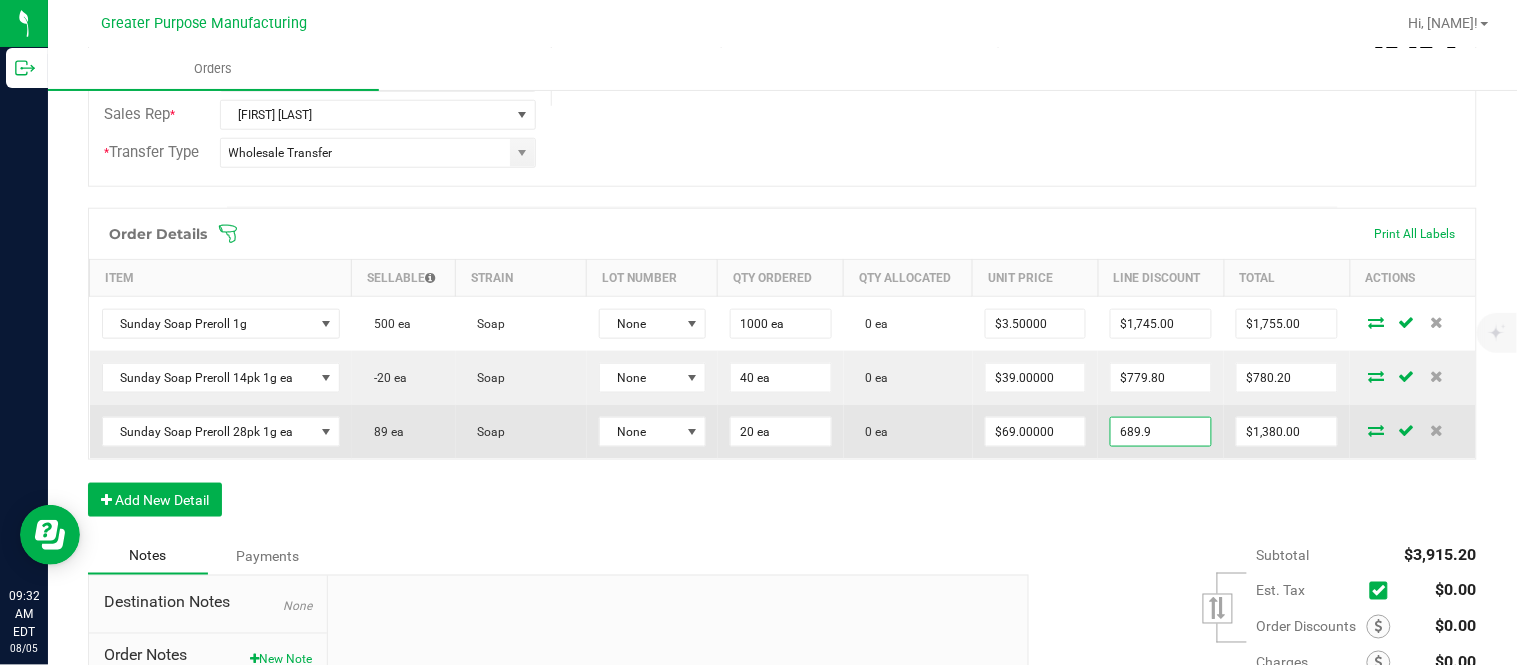 type on "$689.90" 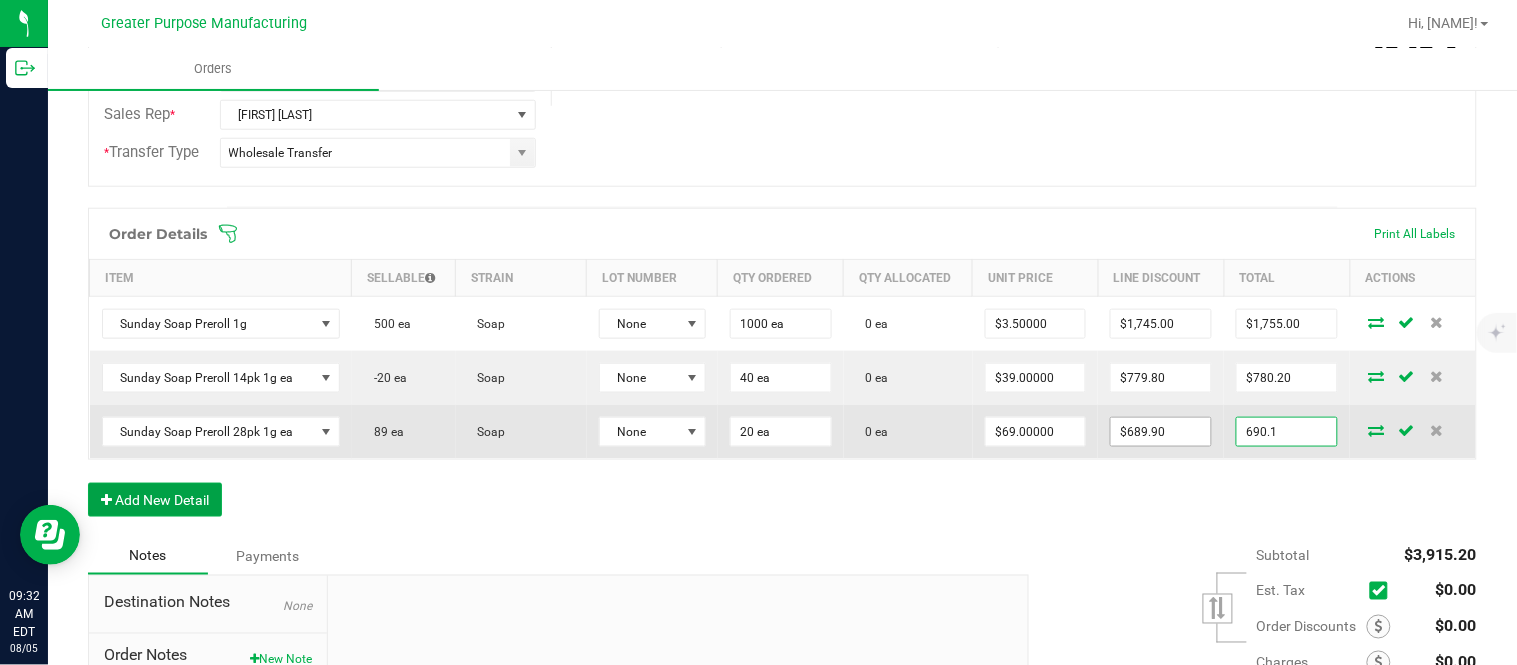 type on "$690.10" 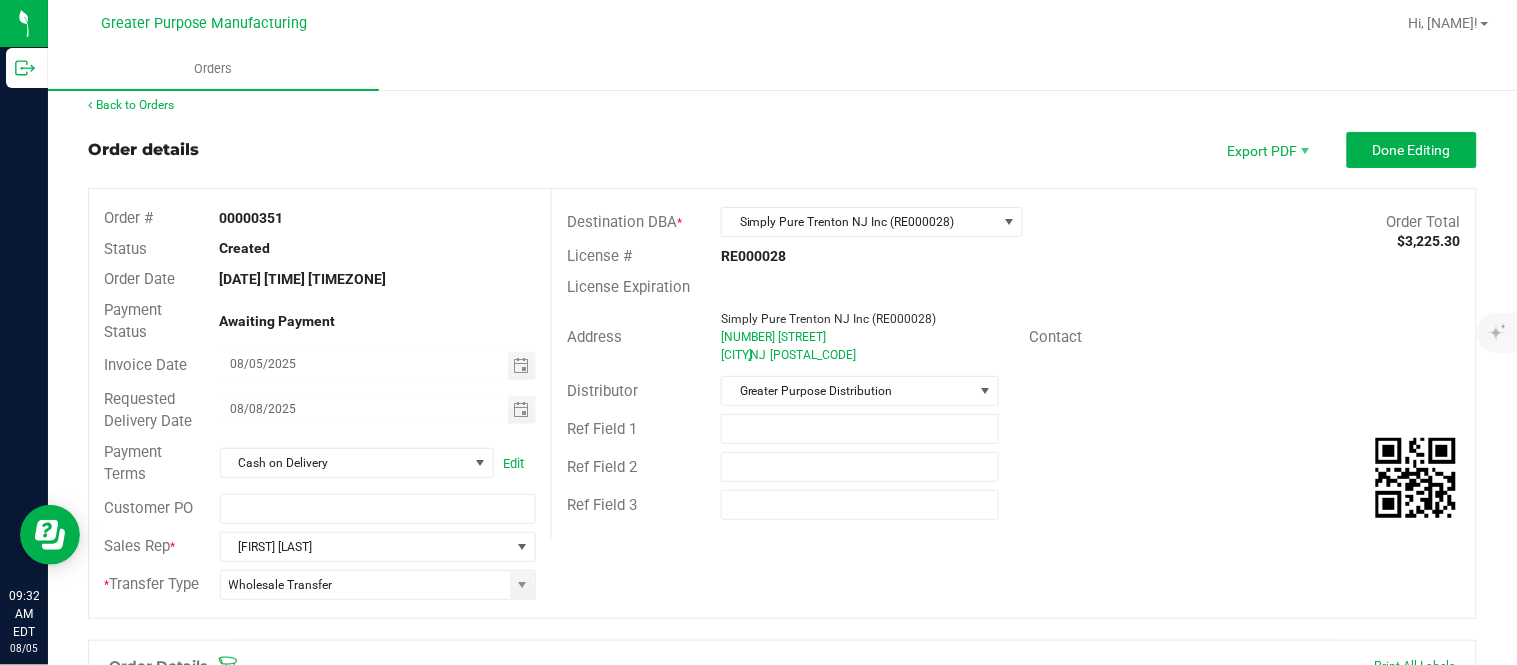 scroll, scrollTop: 0, scrollLeft: 0, axis: both 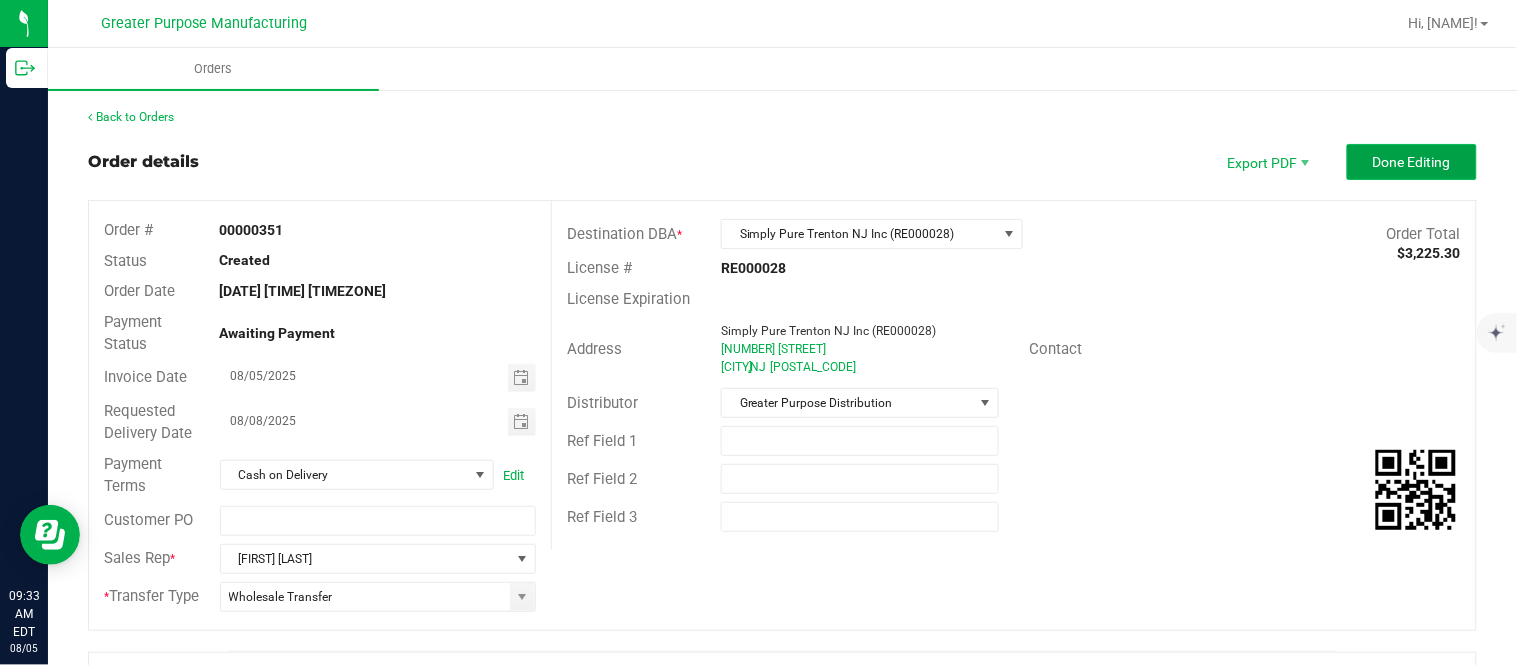 click on "Done Editing" at bounding box center (1412, 162) 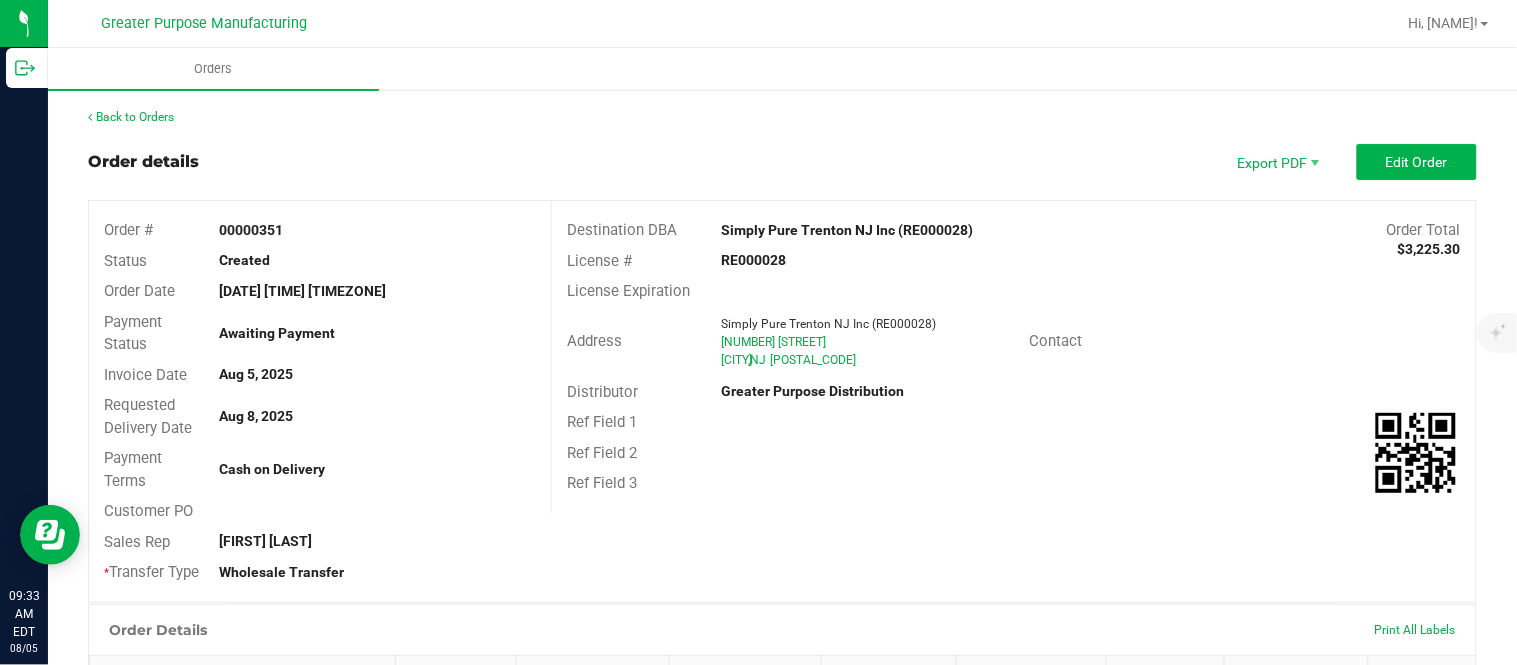 click on "00000351" at bounding box center [252, 230] 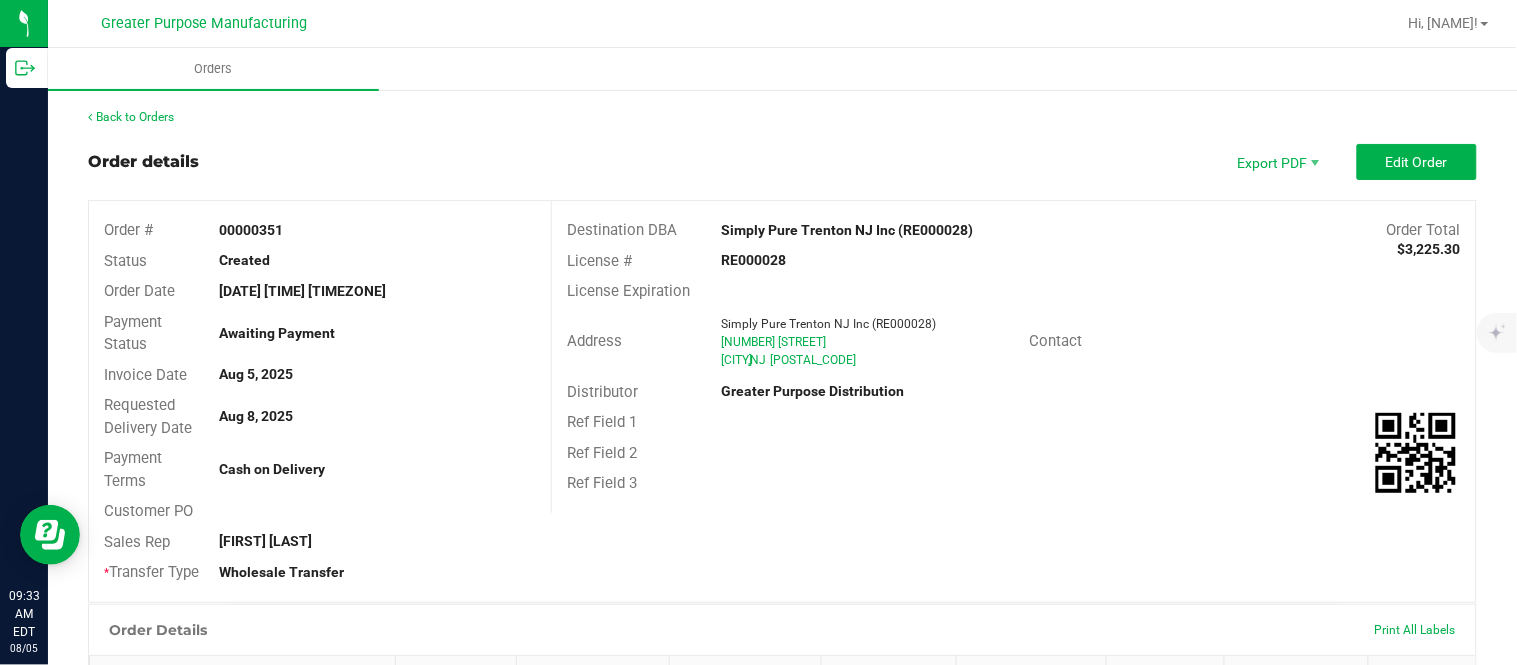 click on "00000351" at bounding box center [252, 230] 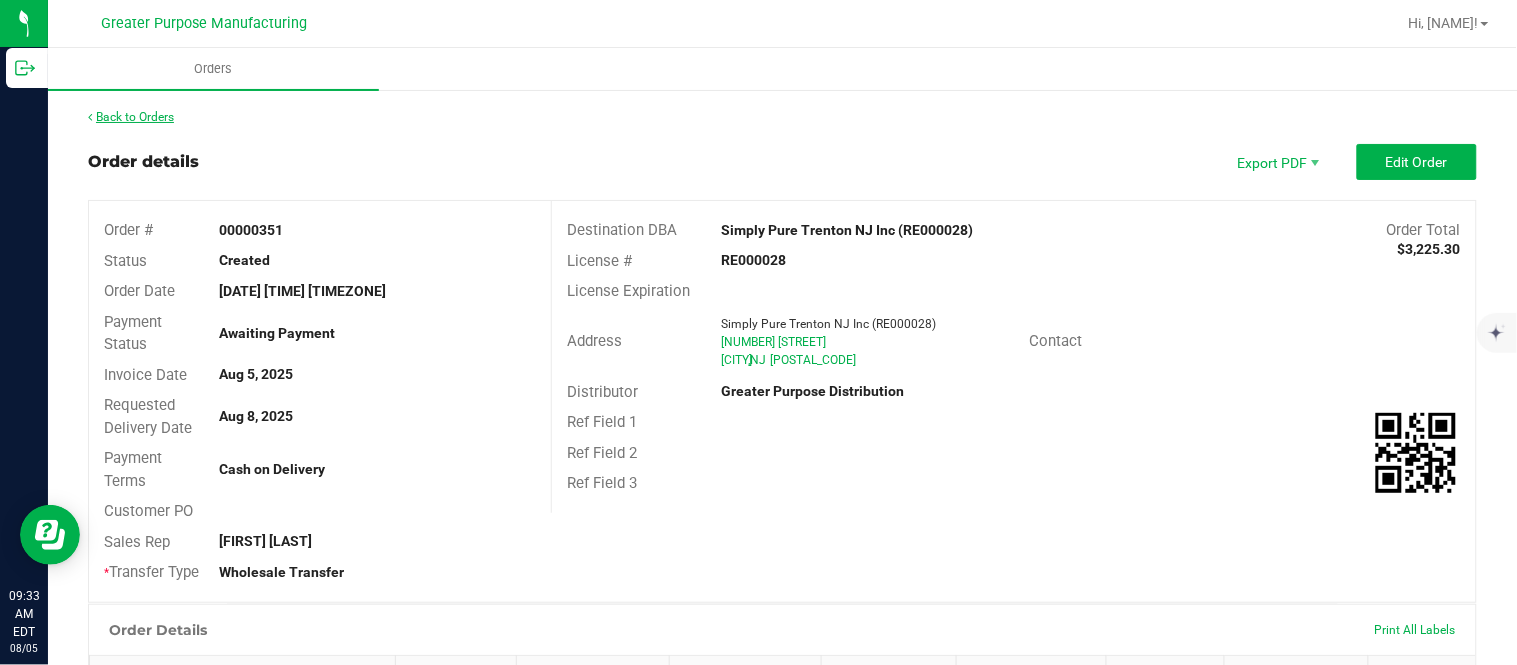 click on "Back to Orders" at bounding box center (131, 117) 